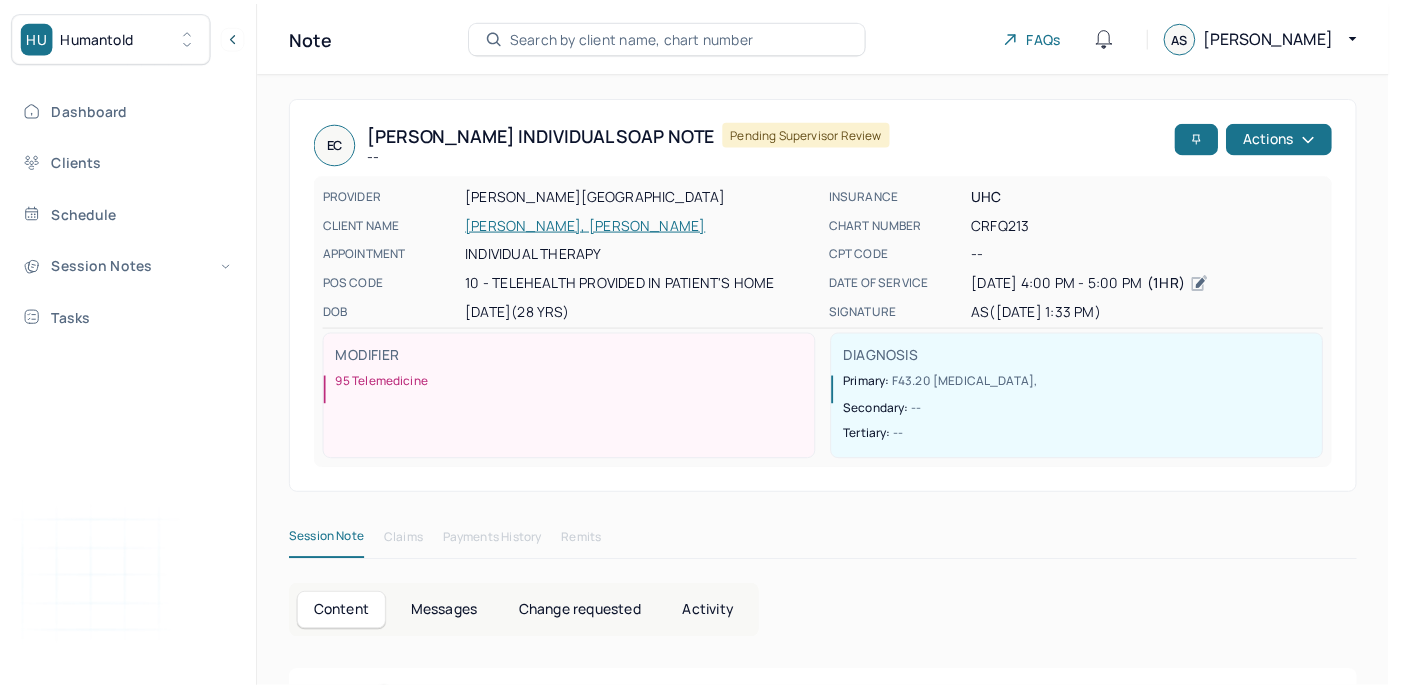 scroll, scrollTop: 0, scrollLeft: 0, axis: both 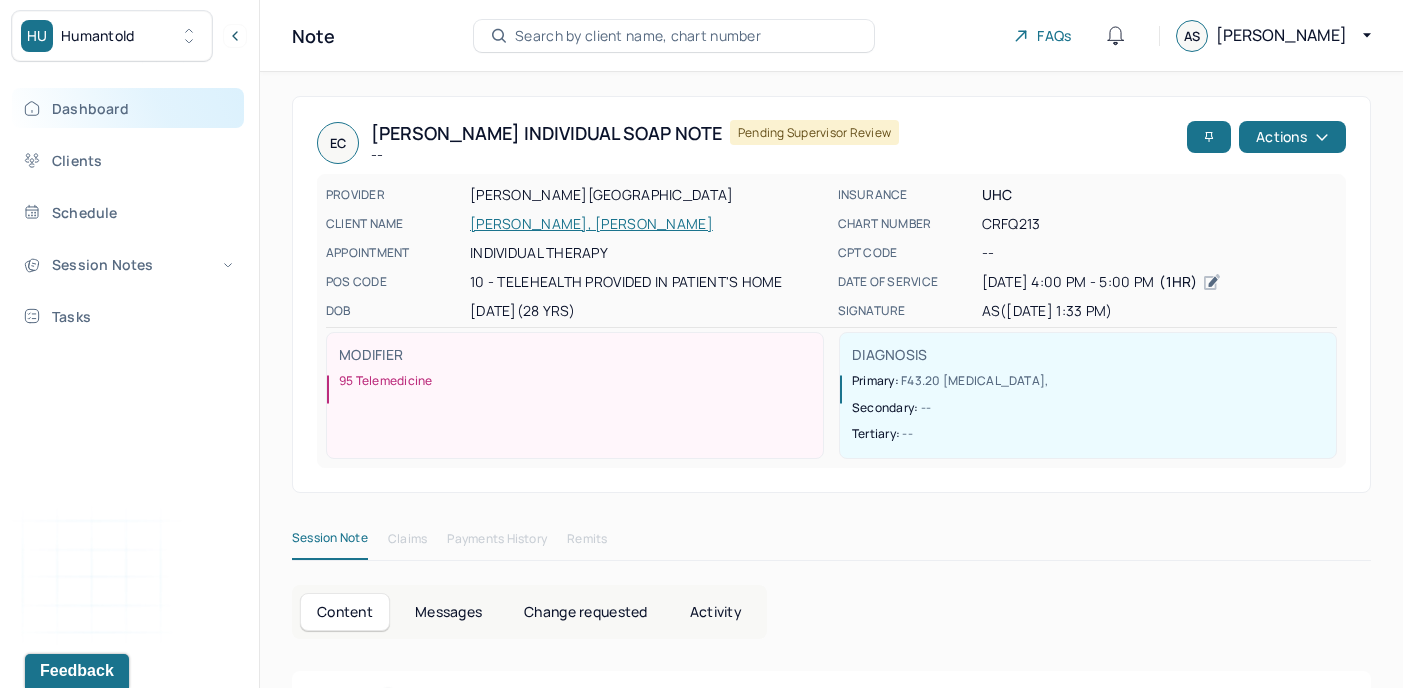 click on "Dashboard" at bounding box center (128, 108) 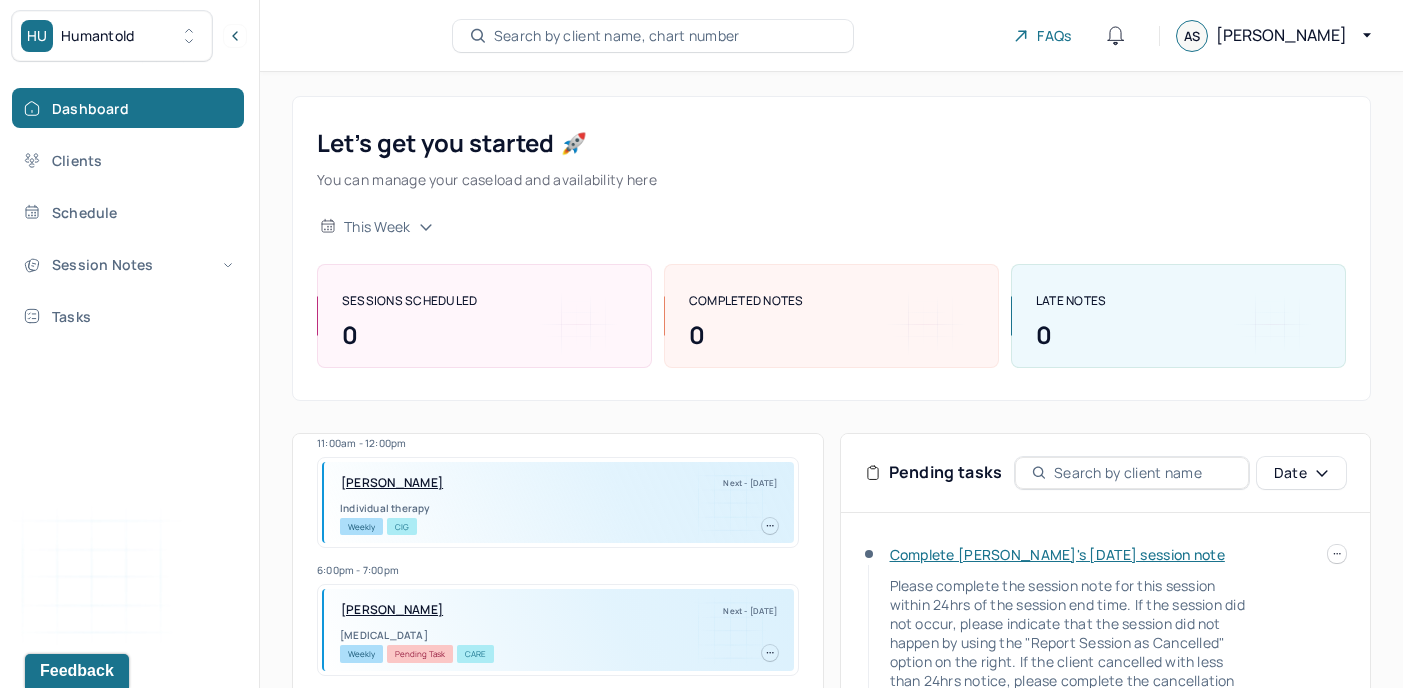 scroll, scrollTop: 0, scrollLeft: 0, axis: both 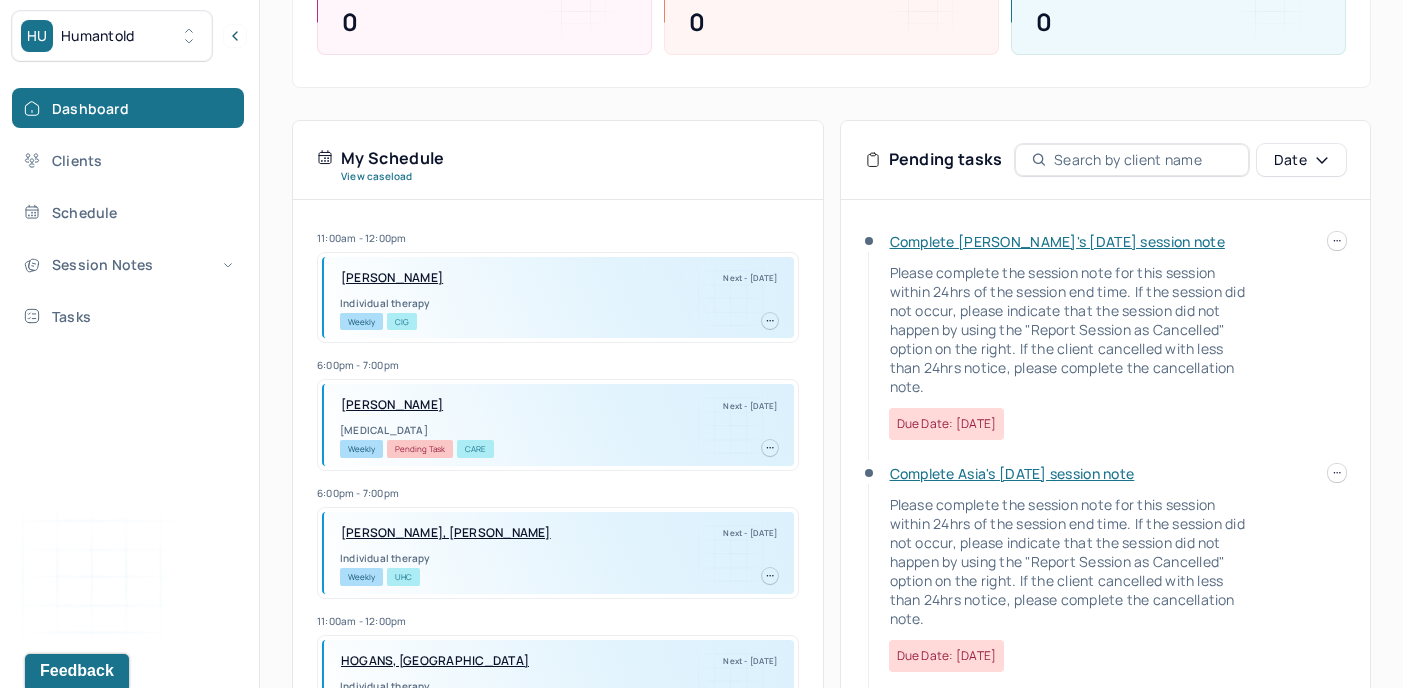 click on "Complete [PERSON_NAME]'s [DATE] session note" at bounding box center (1057, 241) 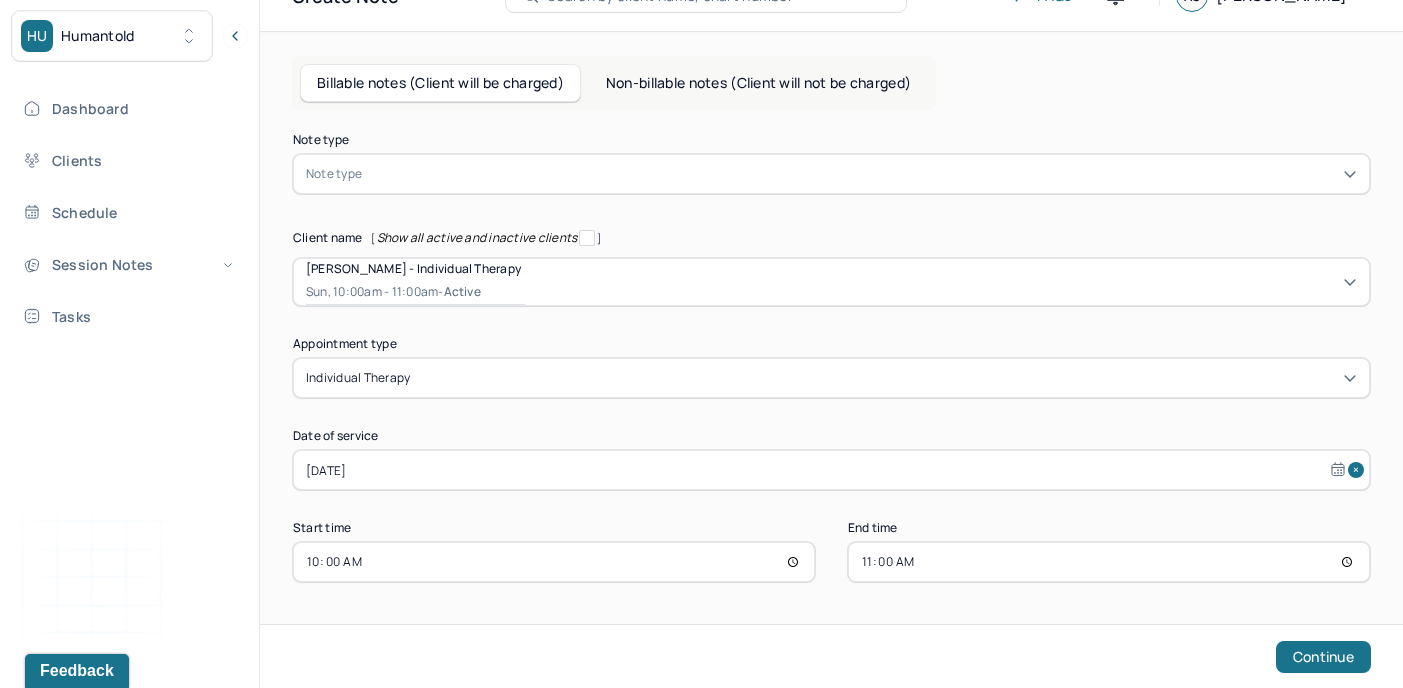 scroll, scrollTop: 39, scrollLeft: 0, axis: vertical 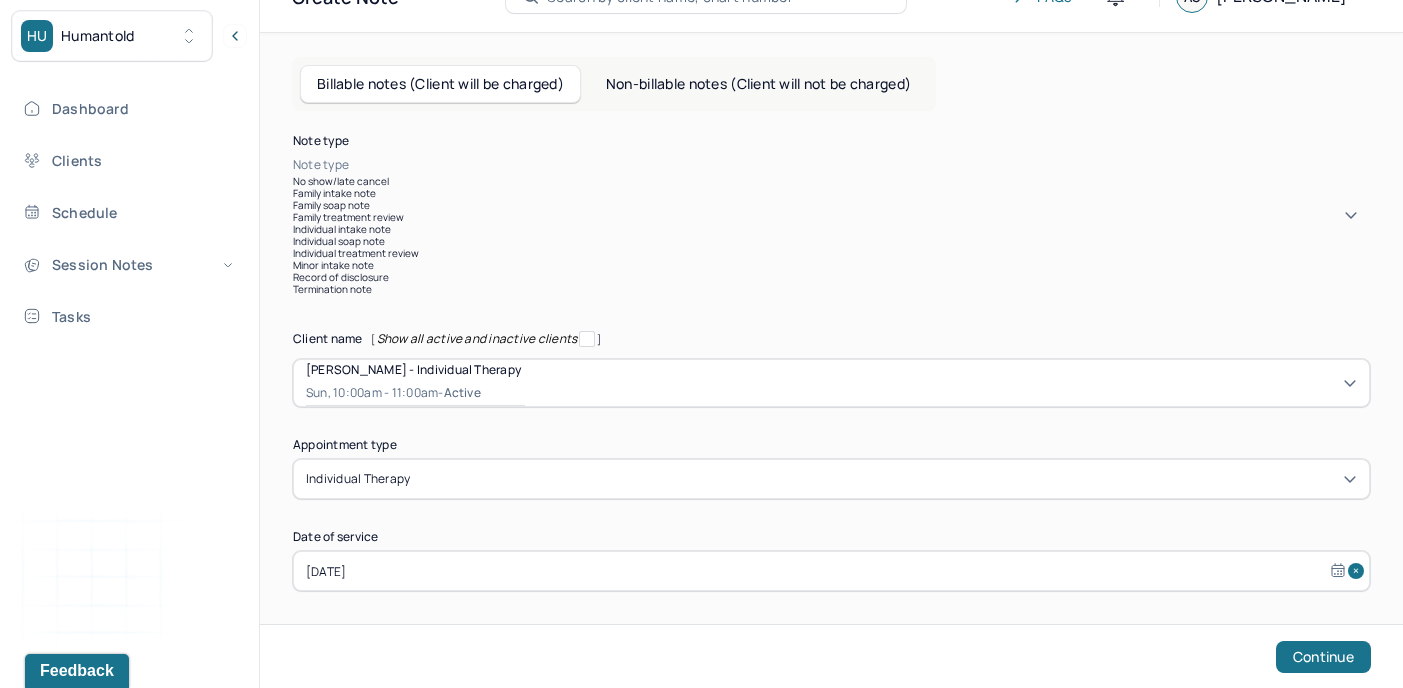 click at bounding box center [861, 165] 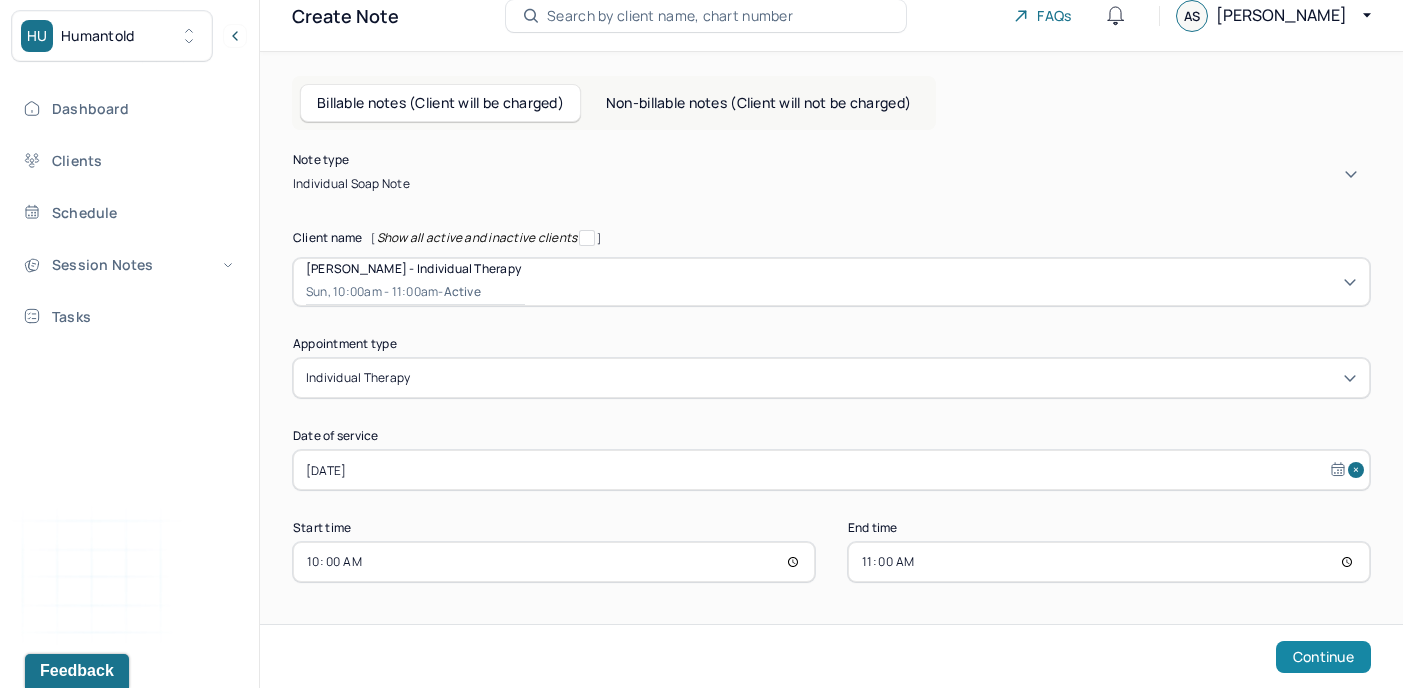 click on "Continue" at bounding box center [1323, 657] 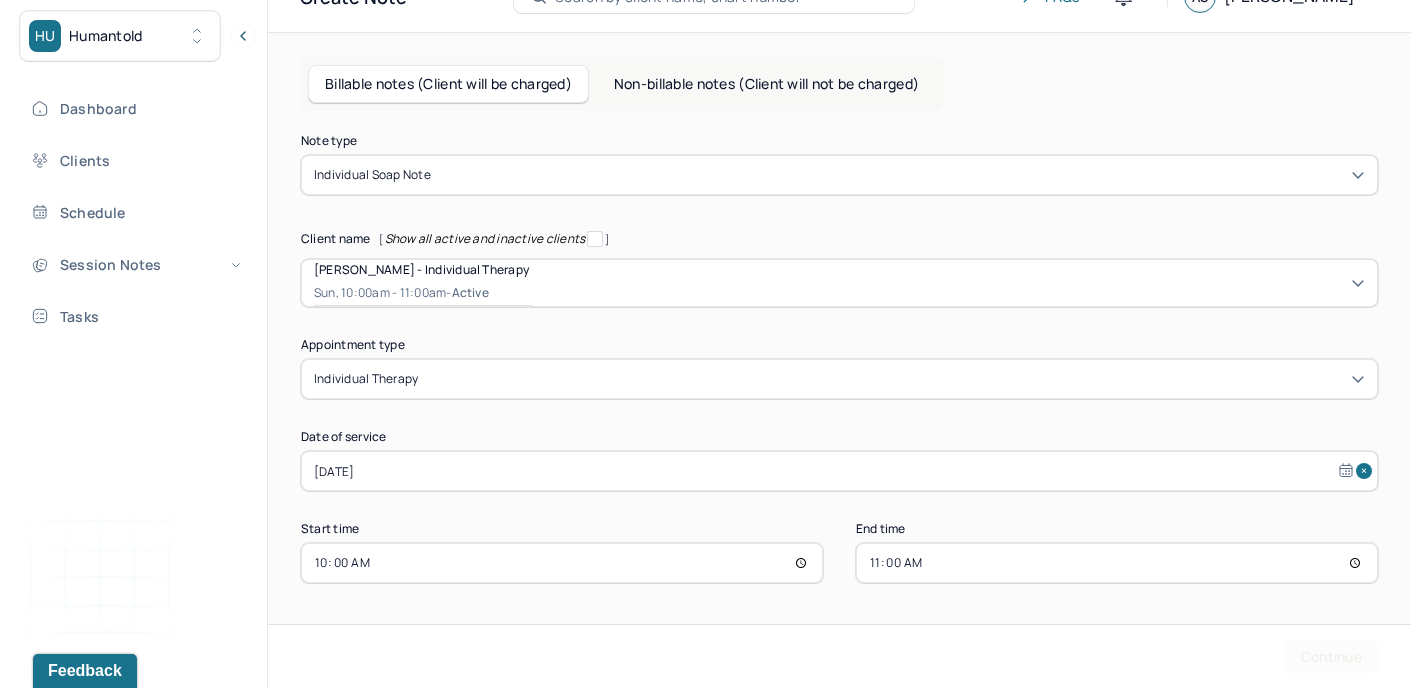 scroll, scrollTop: 0, scrollLeft: 0, axis: both 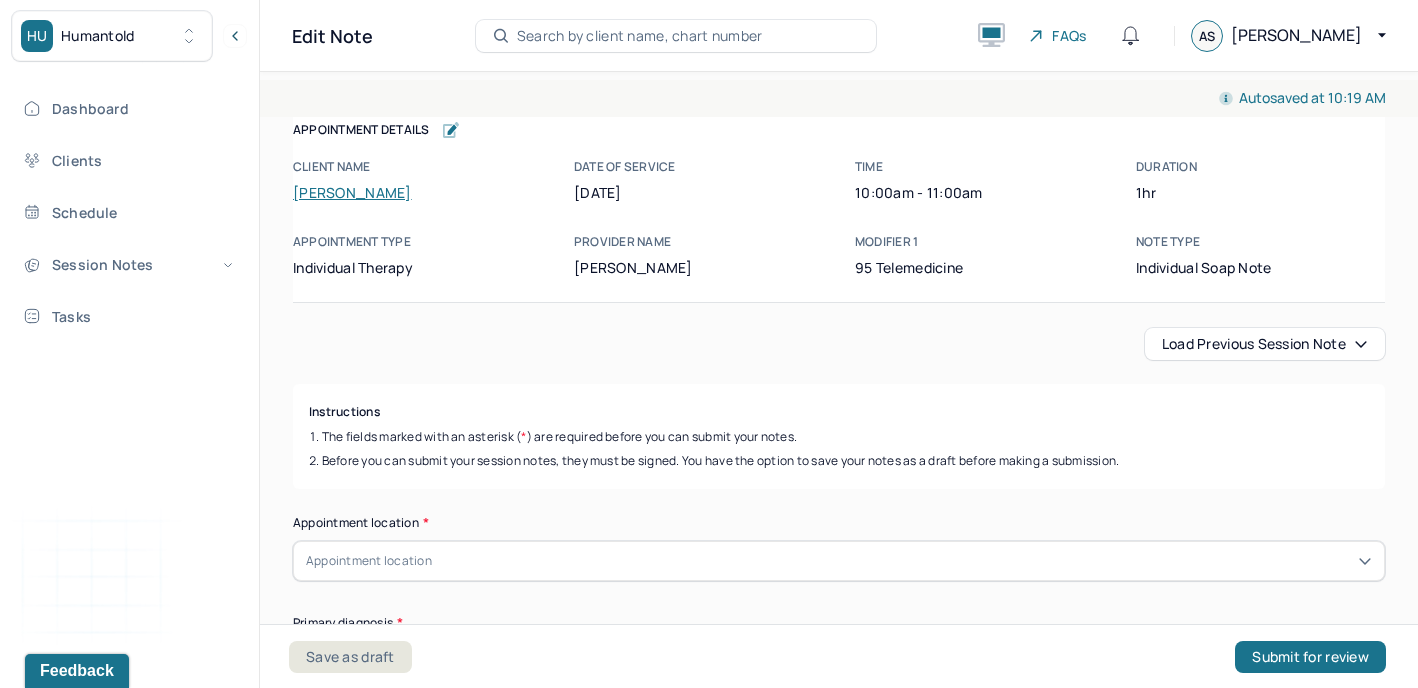 click on "Load previous session note" at bounding box center (1265, 344) 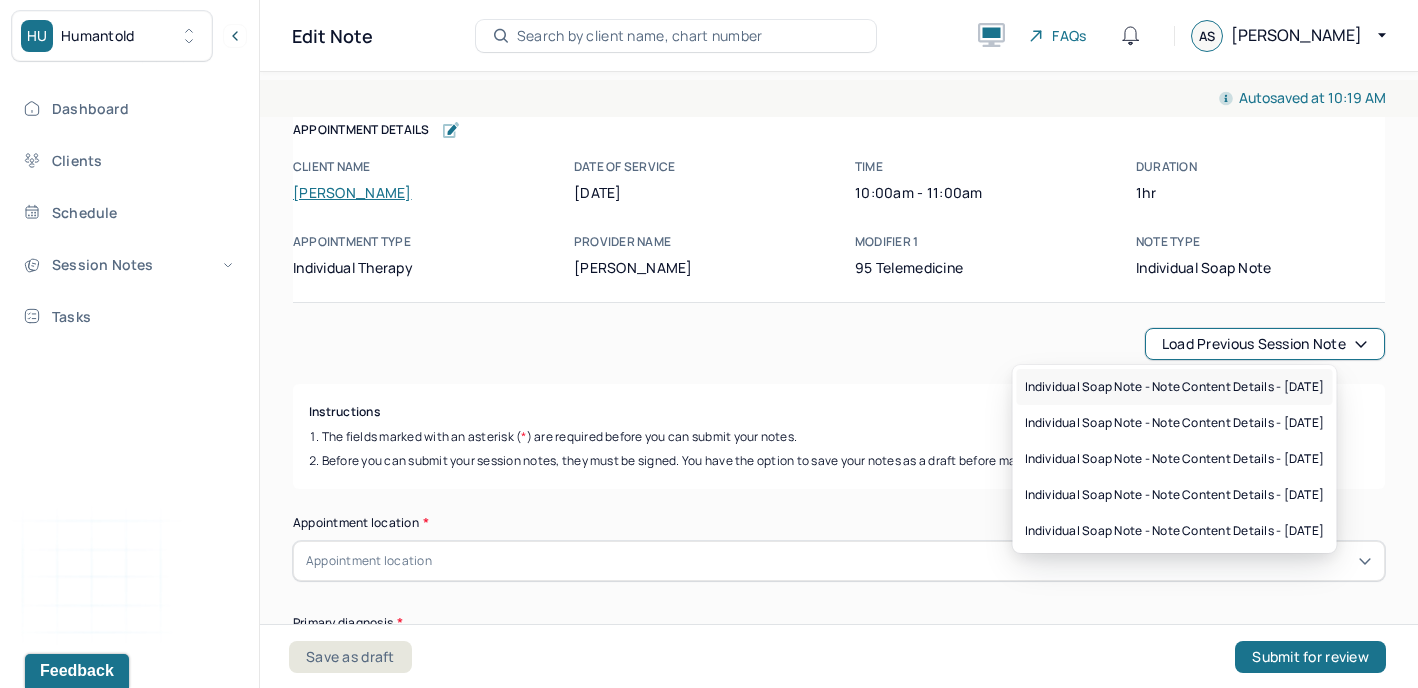 click on "Individual soap note   - Note content Details -   [DATE]" at bounding box center (1175, 387) 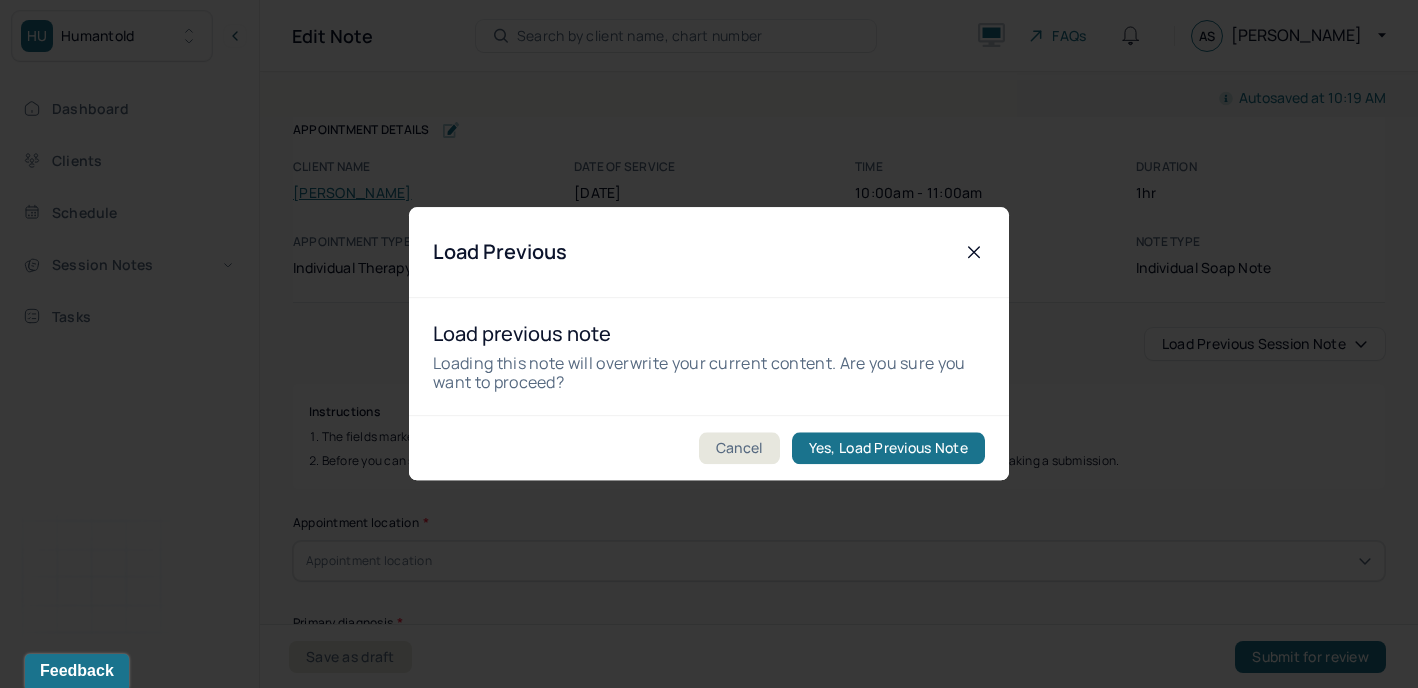 click on "Cancel     Yes, Load Previous Note" at bounding box center (709, 448) 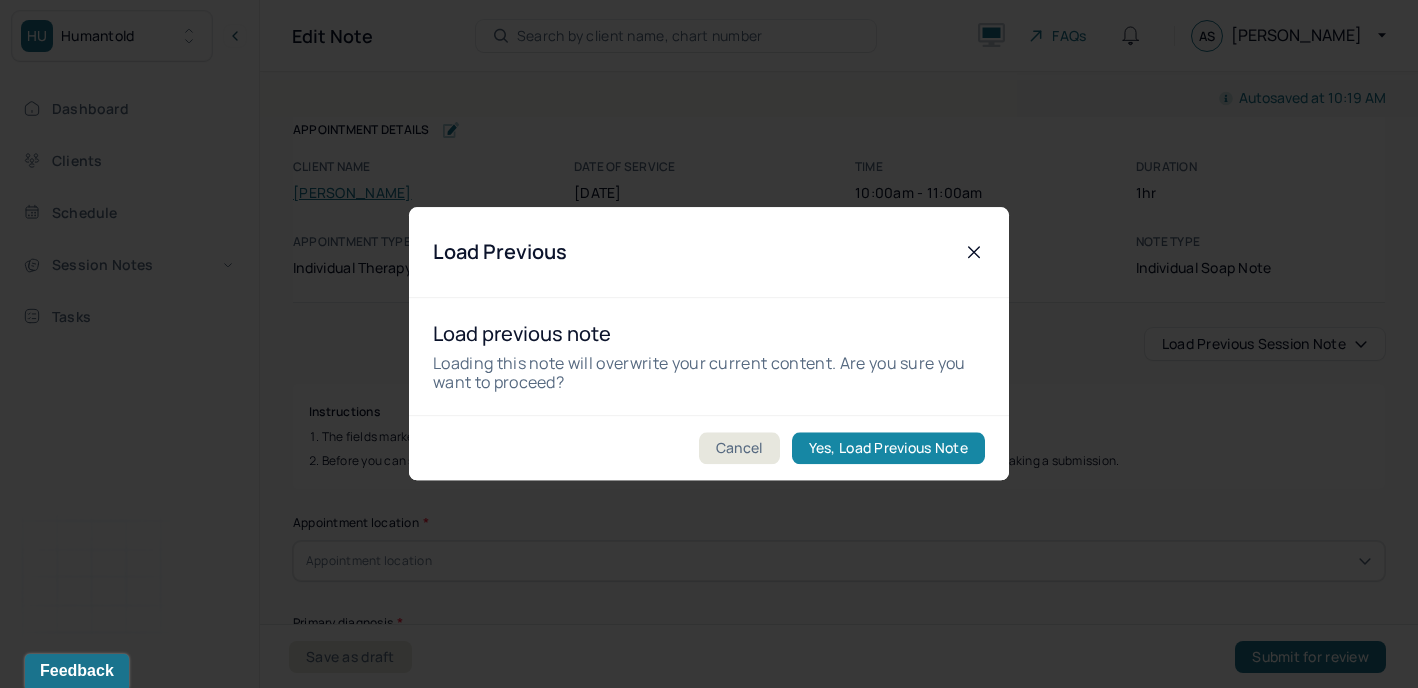 click on "Yes, Load Previous Note" at bounding box center [888, 449] 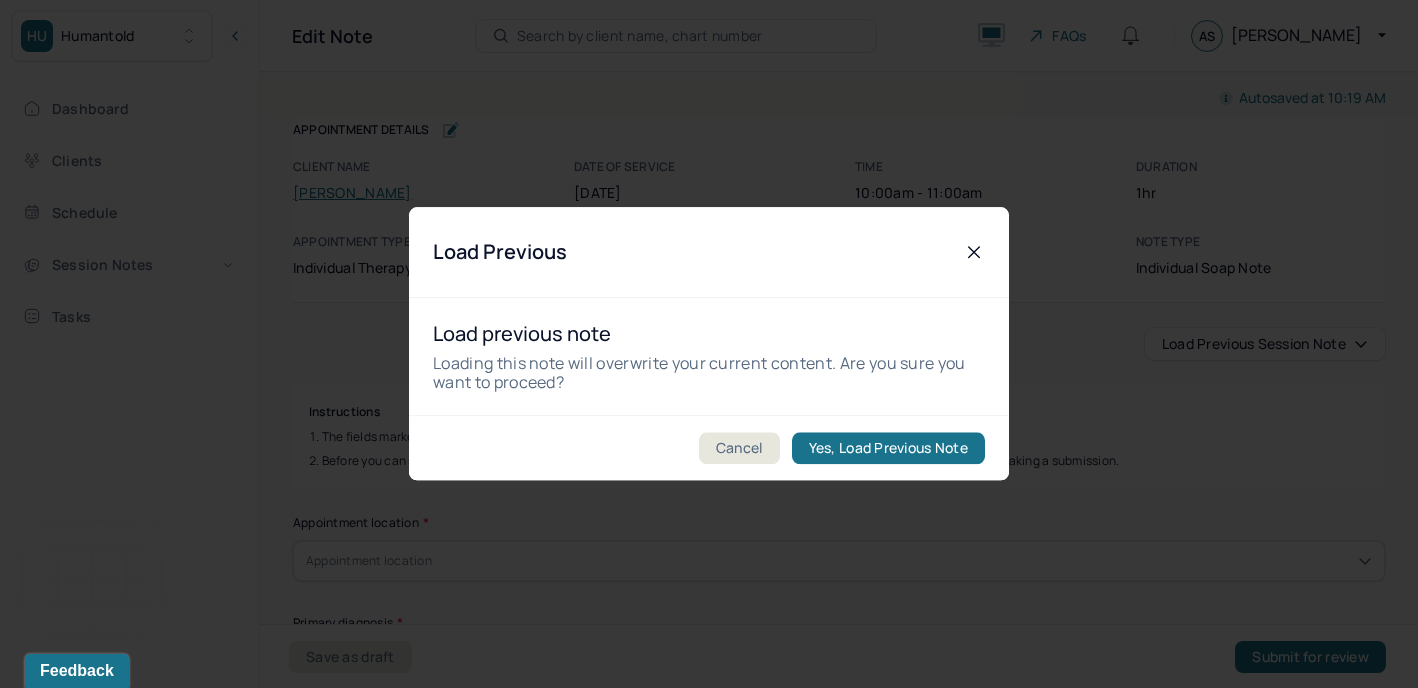 type on "Client presented as emotionally reflective and mildly anxious in anticipation of an upcoming social event, demonstrating increased self-awareness and a commitment to boundary-setting in response to family-related interpersonal stressors." 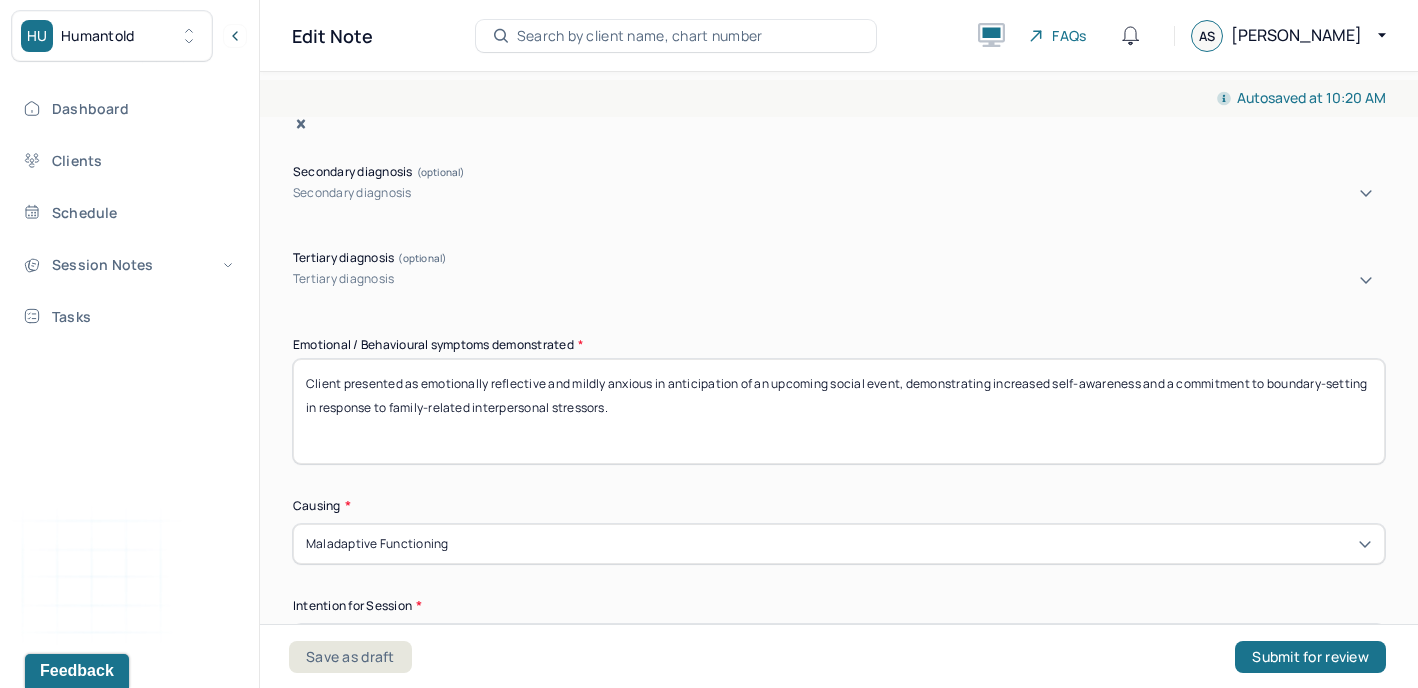 scroll, scrollTop: 838, scrollLeft: 0, axis: vertical 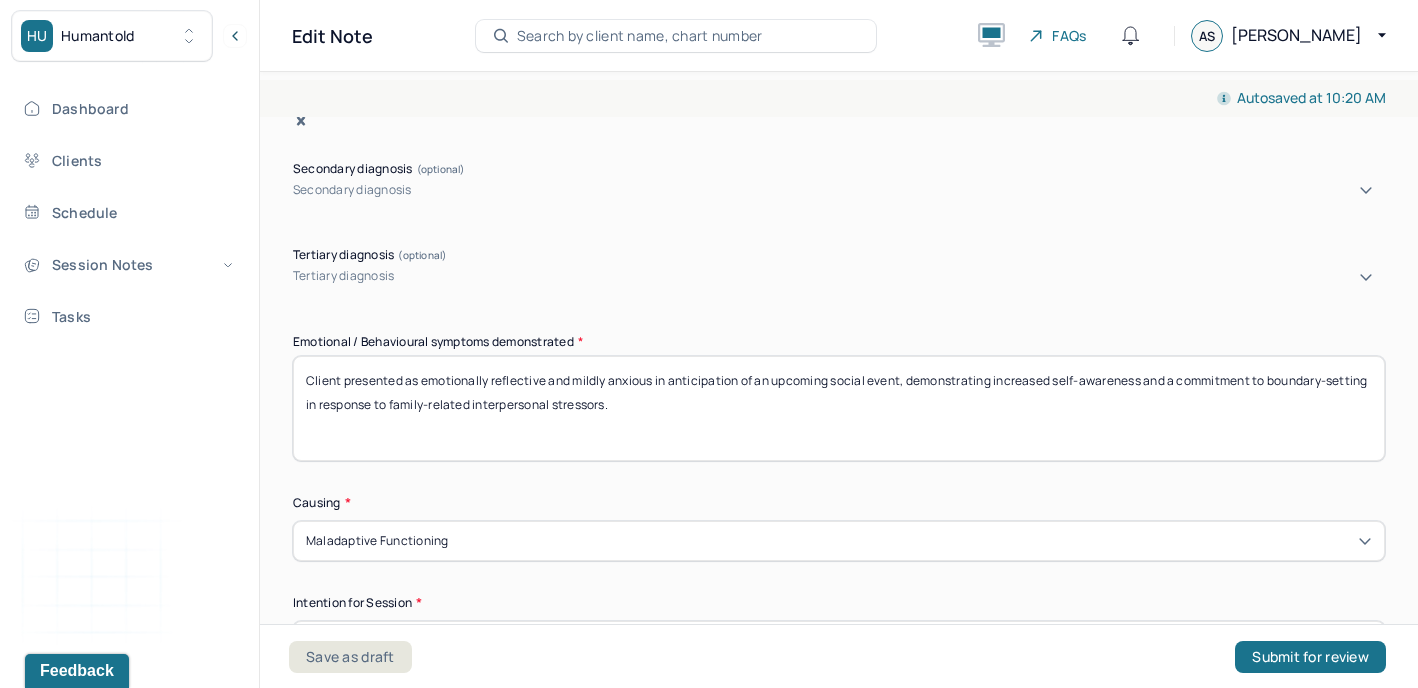 drag, startPoint x: 665, startPoint y: 393, endPoint x: 294, endPoint y: 364, distance: 372.13168 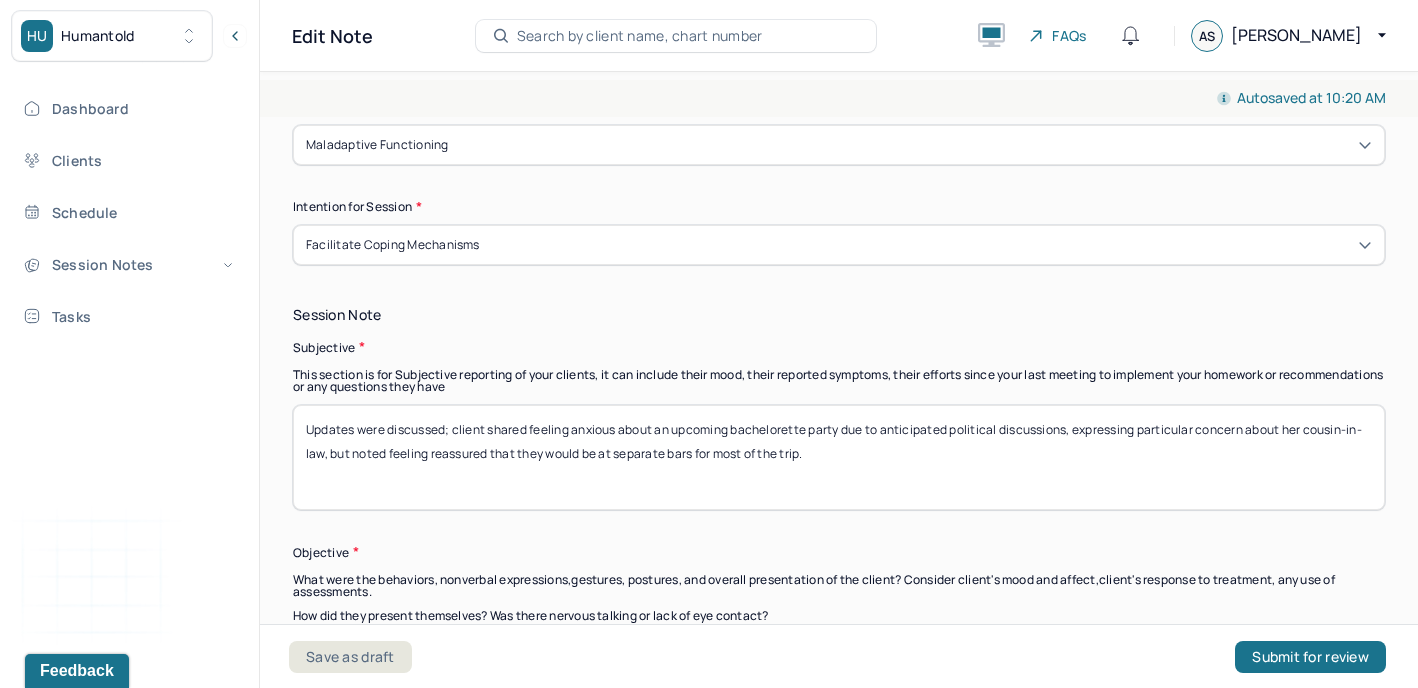 scroll, scrollTop: 1237, scrollLeft: 0, axis: vertical 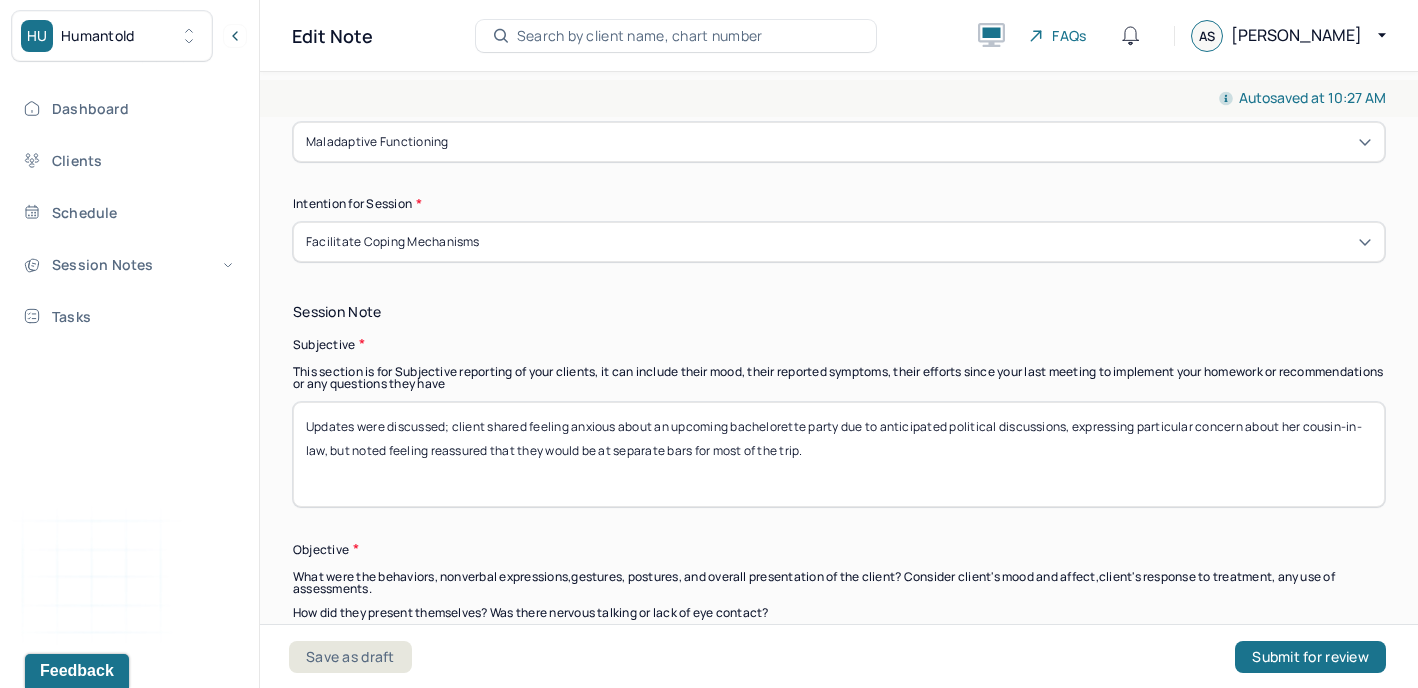 type on "Client presented as emotionally grounded and mildly overwhelmed during a recent social event, demonstrating increased self-awareness and effective use of coping strategies in response to interpersonal tension and environmental stressors." 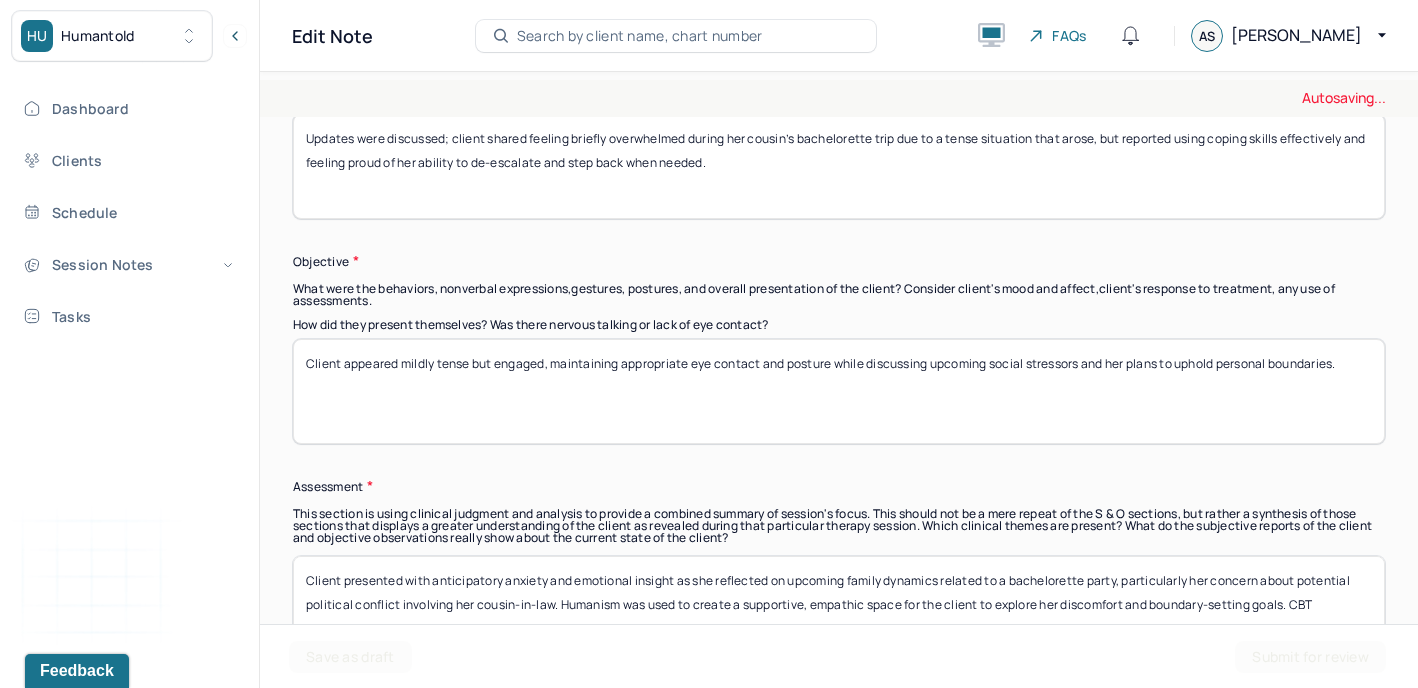 scroll, scrollTop: 1565, scrollLeft: 0, axis: vertical 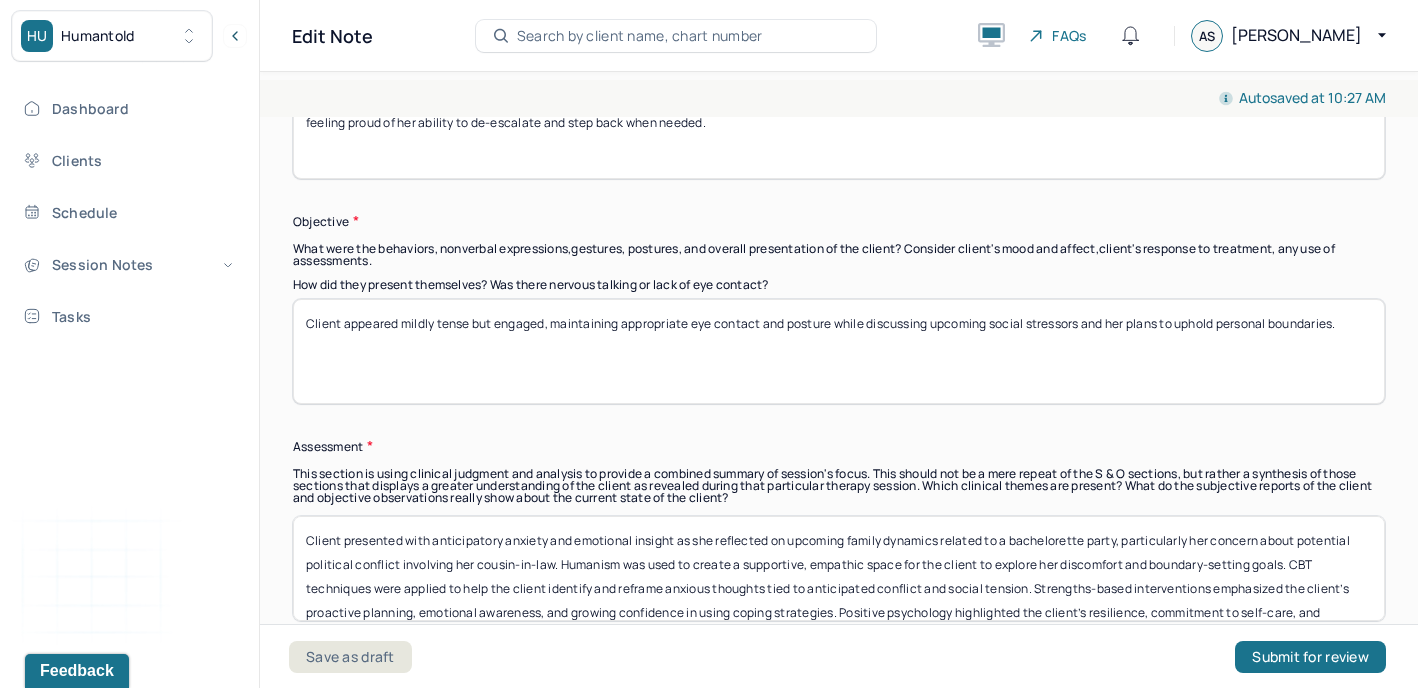 type on "Updates were discussed; client shared feeling briefly overwhelmed during her cousin’s bachelorette trip due to a tense situation that arose, but reported using coping skills effectively and feeling proud of her ability to de-escalate and step back when needed." 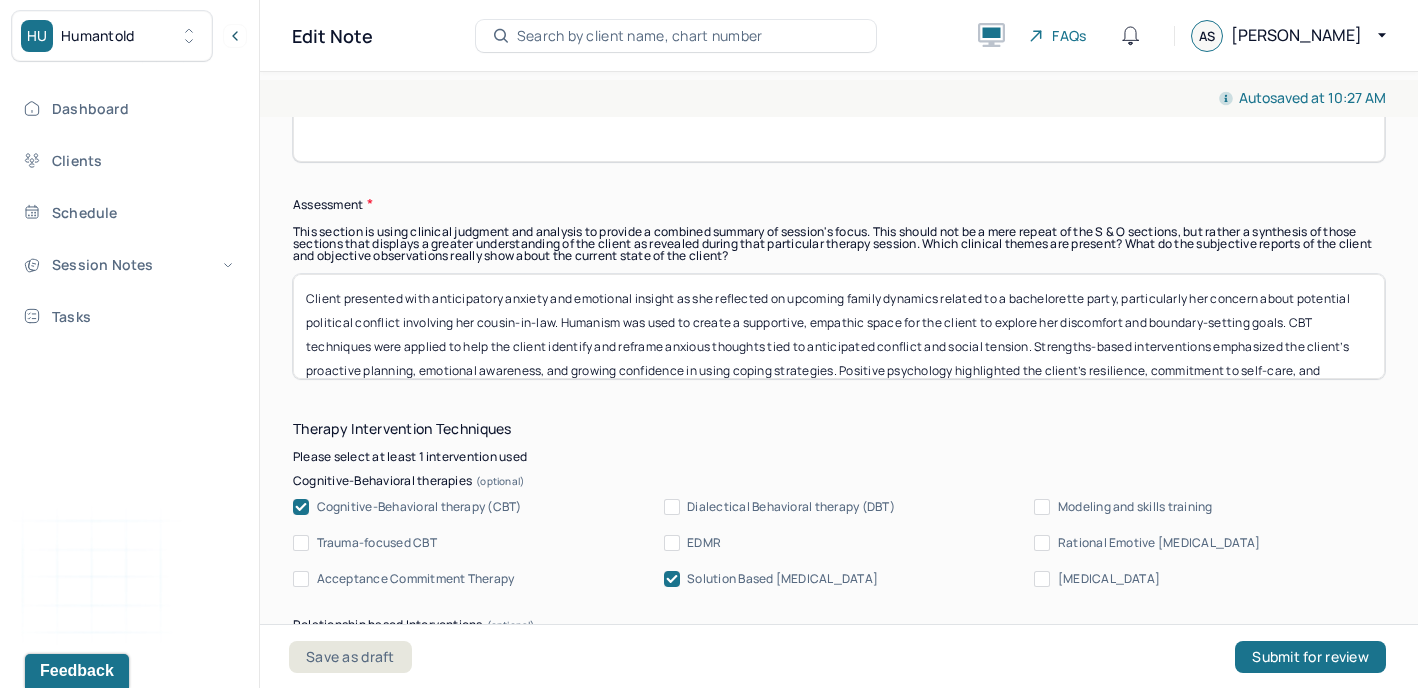 scroll, scrollTop: 1813, scrollLeft: 0, axis: vertical 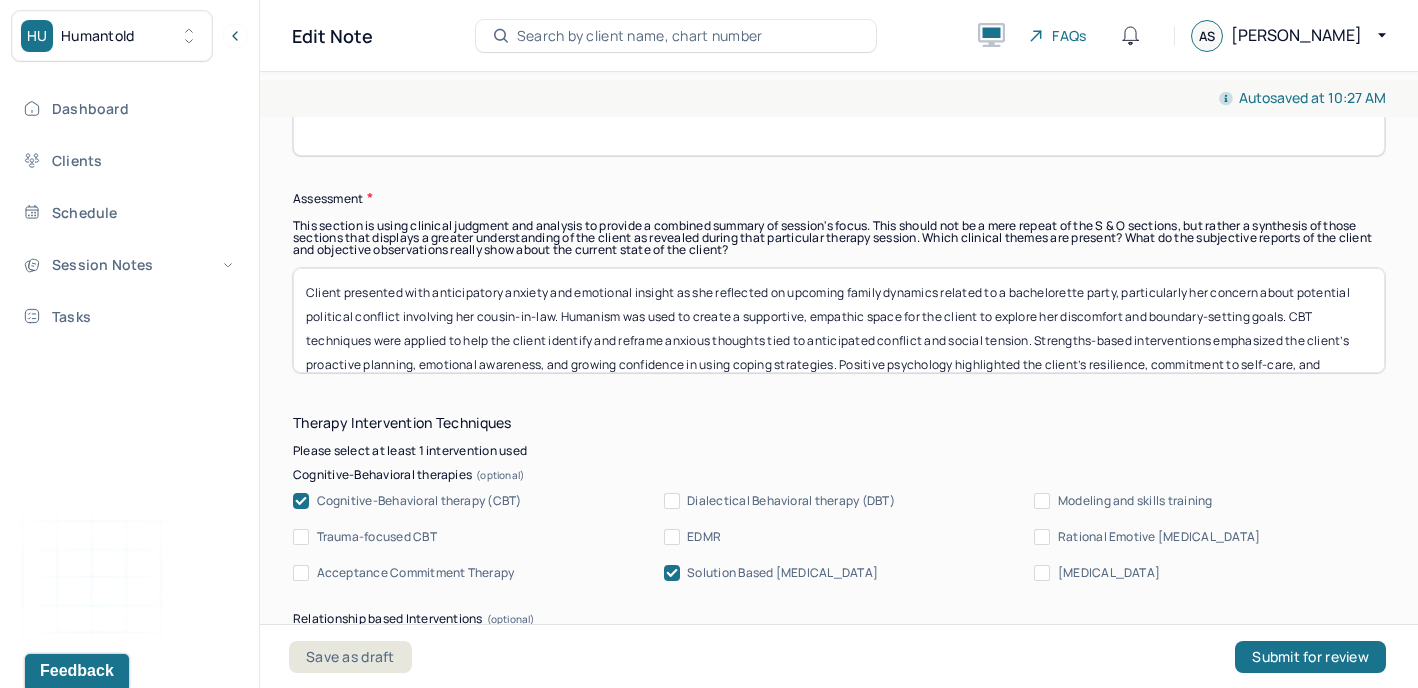 type on "Client appeared relaxed and engaged, smiling throughout the session and maintaining open body language while recounting recent social experiences and her use of coping strategies." 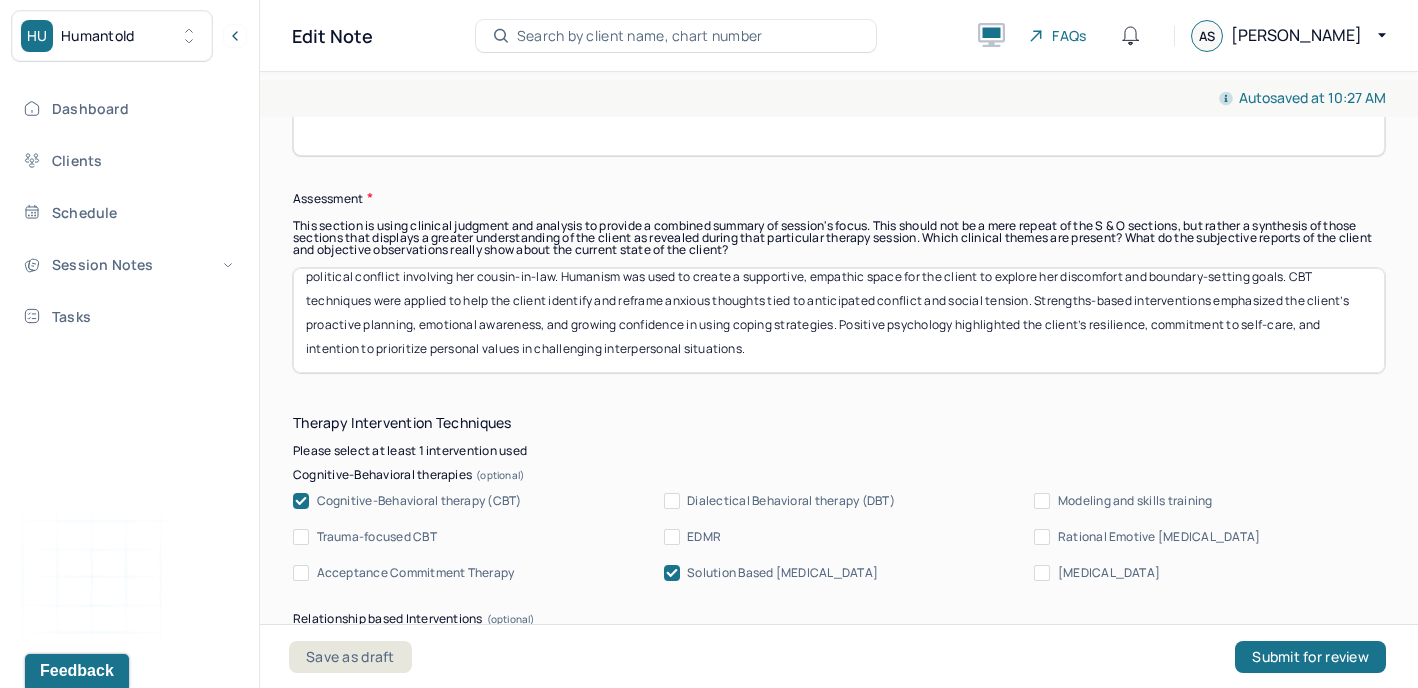 drag, startPoint x: 301, startPoint y: 269, endPoint x: 1218, endPoint y: 467, distance: 938.1327 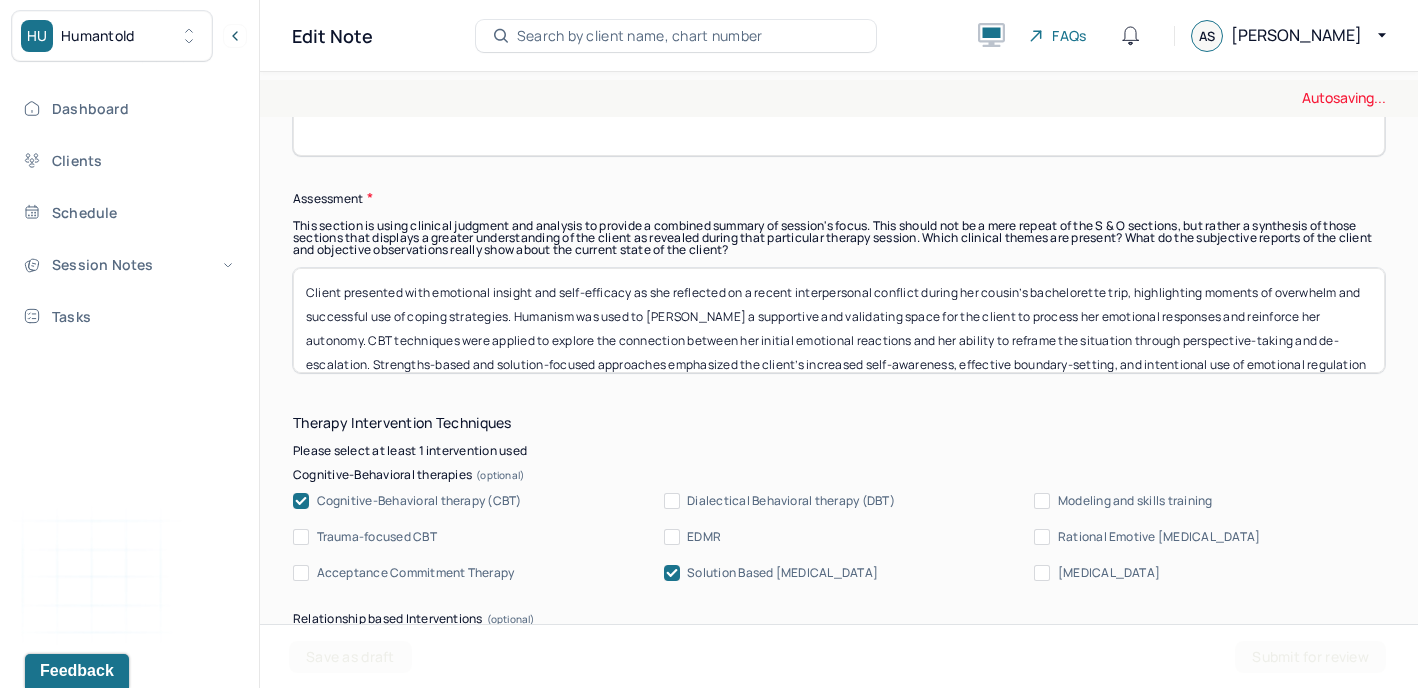 scroll, scrollTop: 64, scrollLeft: 0, axis: vertical 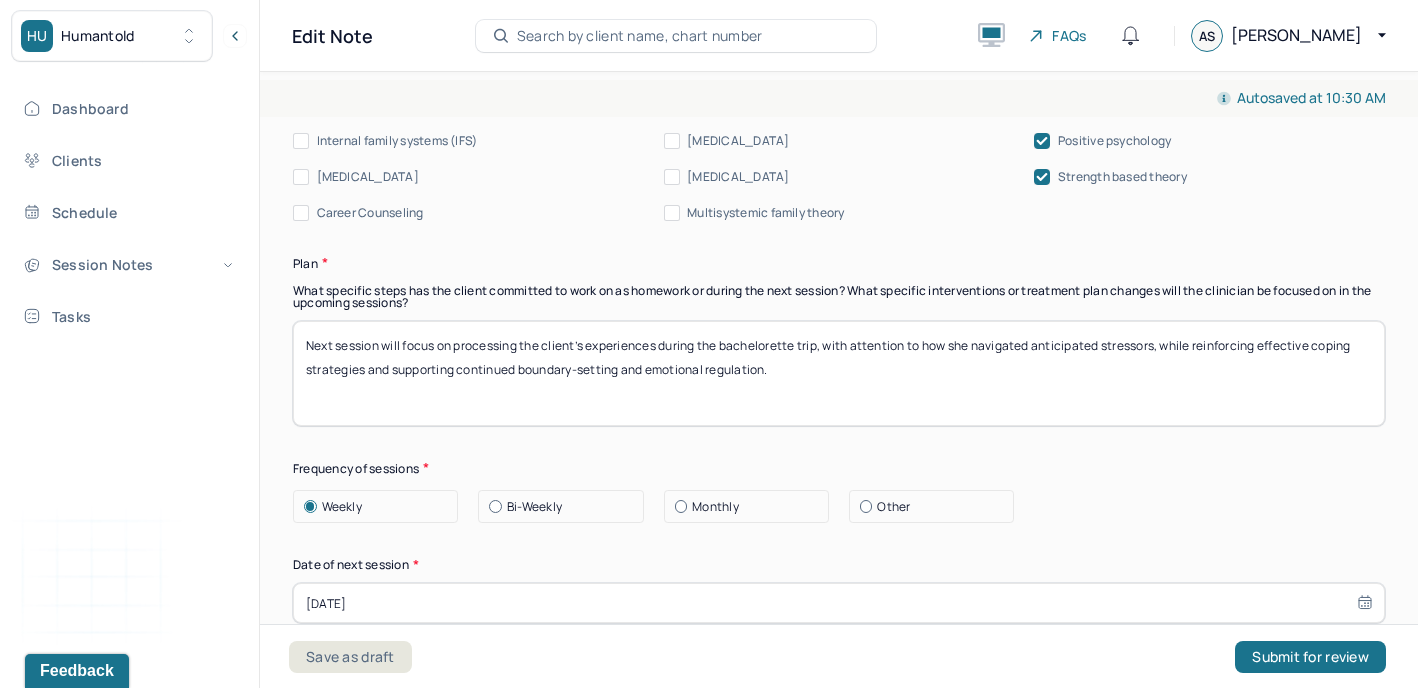 type on "Client presented with emotional insight and self-efficacy as she reflected on a recent interpersonal conflict during her cousin’s bachelorette trip, highlighting moments of overwhelm and successful use of coping strategies. Humanism was used to [PERSON_NAME] a supportive and validating space for the client to process her emotional responses and reinforce her autonomy. CBT techniques were applied to explore the connection between her initial emotional reactions and her ability to reframe the situation through perspective-taking and de-escalation. Strengths-based and solution-focused approaches emphasized the client’s increased self-awareness, effective boundary-setting, and intentional use of emotional regulation tools. Positive psychology highlighted the client’s sense of pride in her growth, her relief in having a self-care week, and her mindful reflection on the passage of time and upcoming return to work." 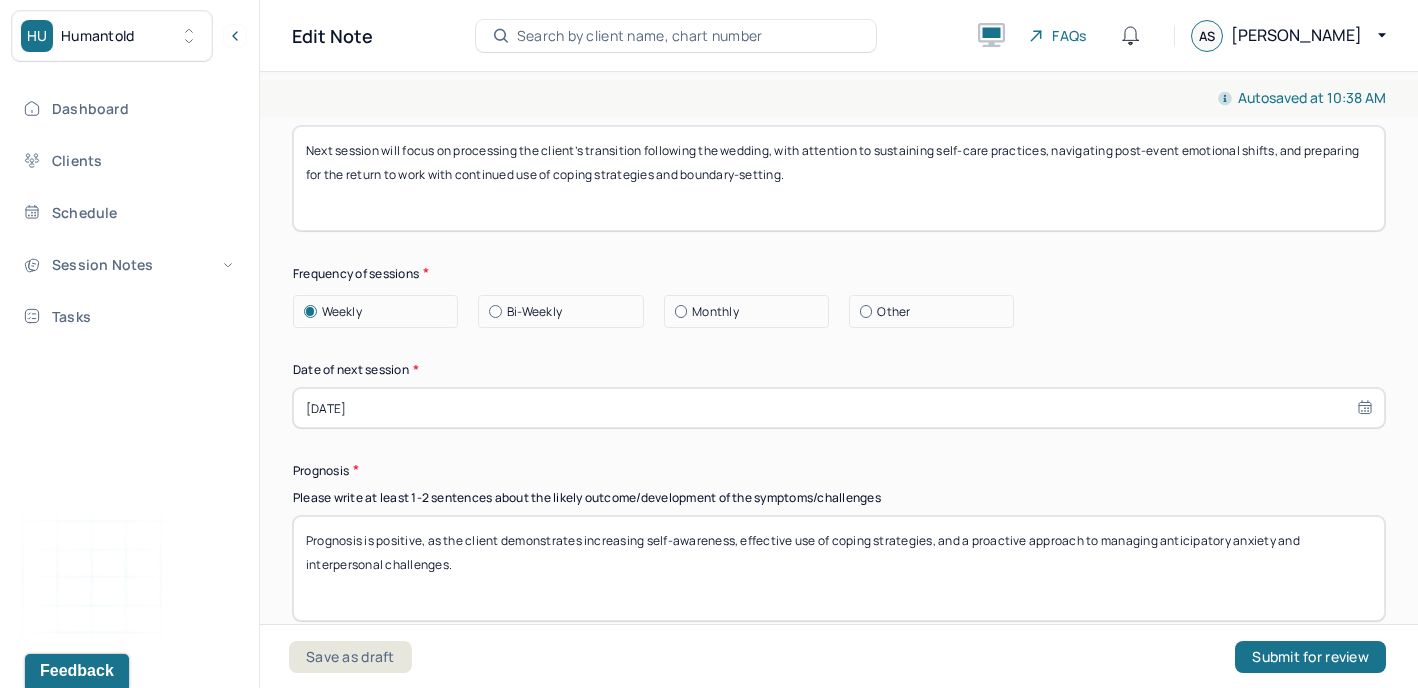 scroll, scrollTop: 2648, scrollLeft: 0, axis: vertical 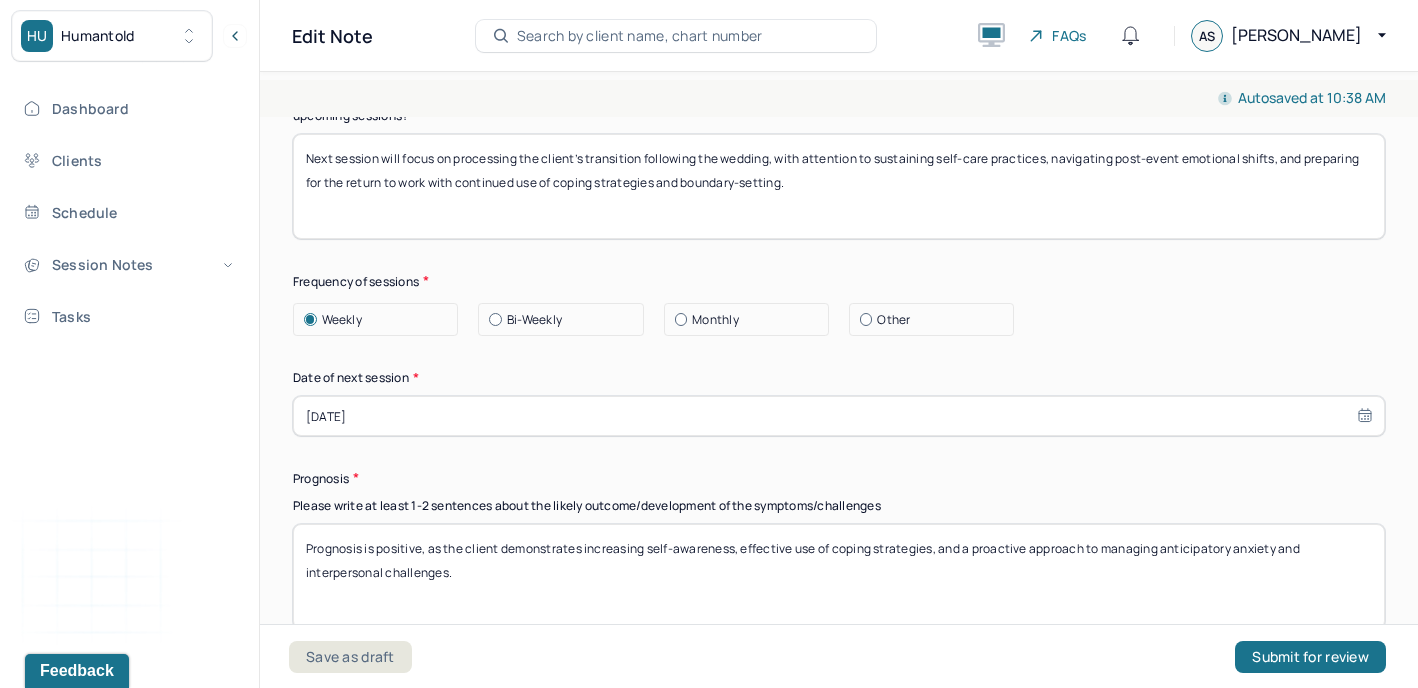 type on "Next session will focus on processing the client’s transition following the wedding, with attention to sustaining self-care practices, navigating post-event emotional shifts, and preparing for the return to work with continued use of coping strategies and boundary-setting." 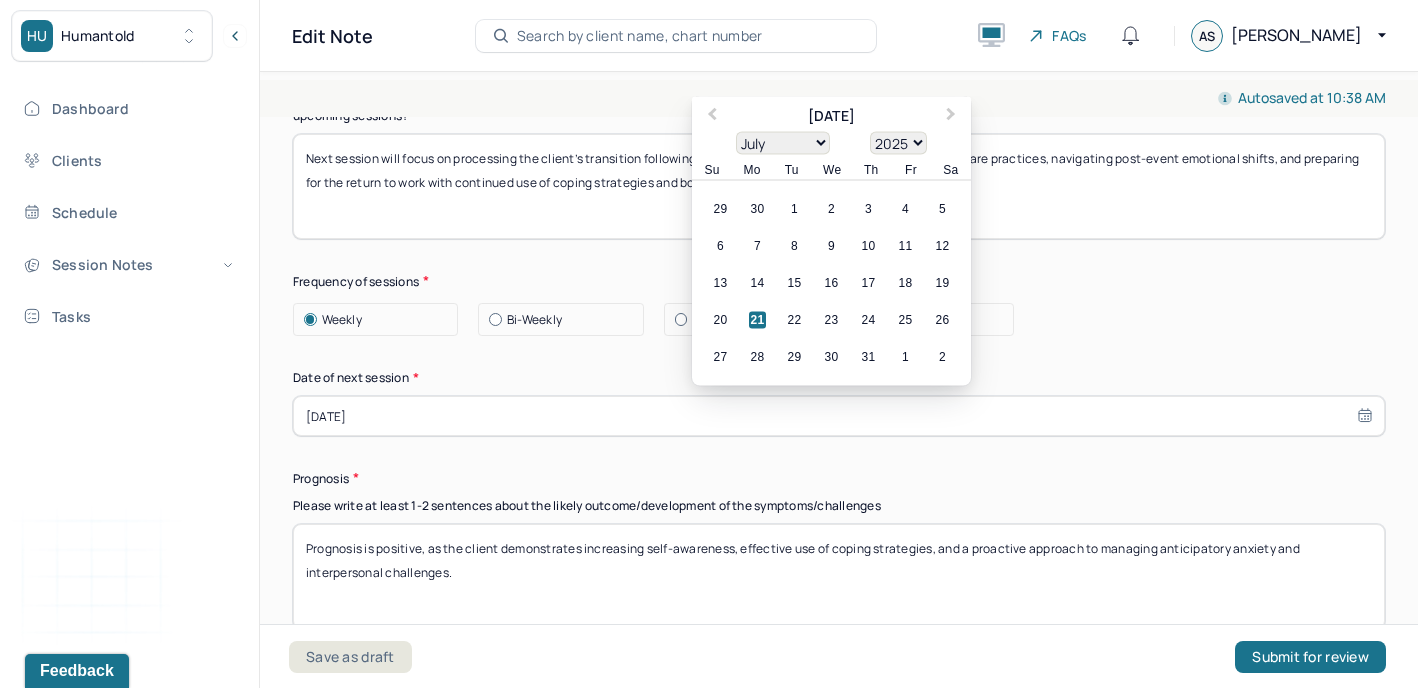 click on "[DATE]" at bounding box center (839, 416) 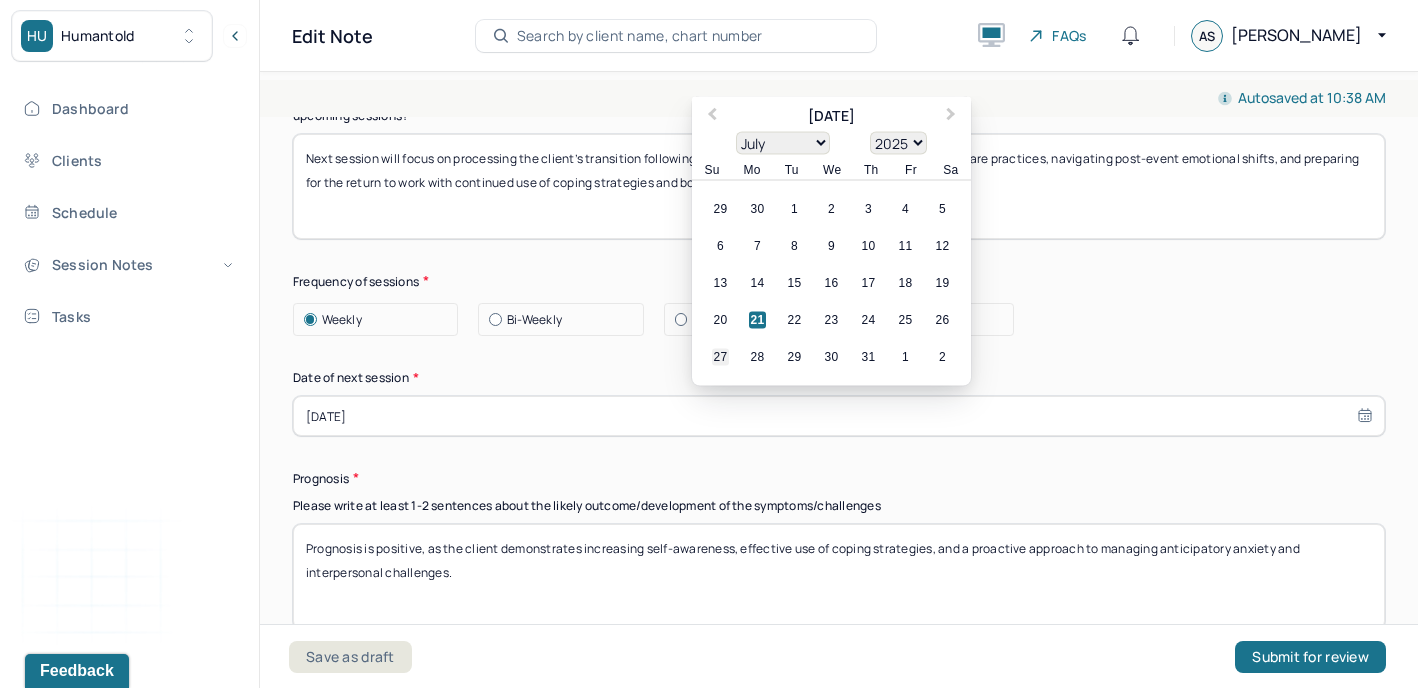 click on "27" at bounding box center (720, 357) 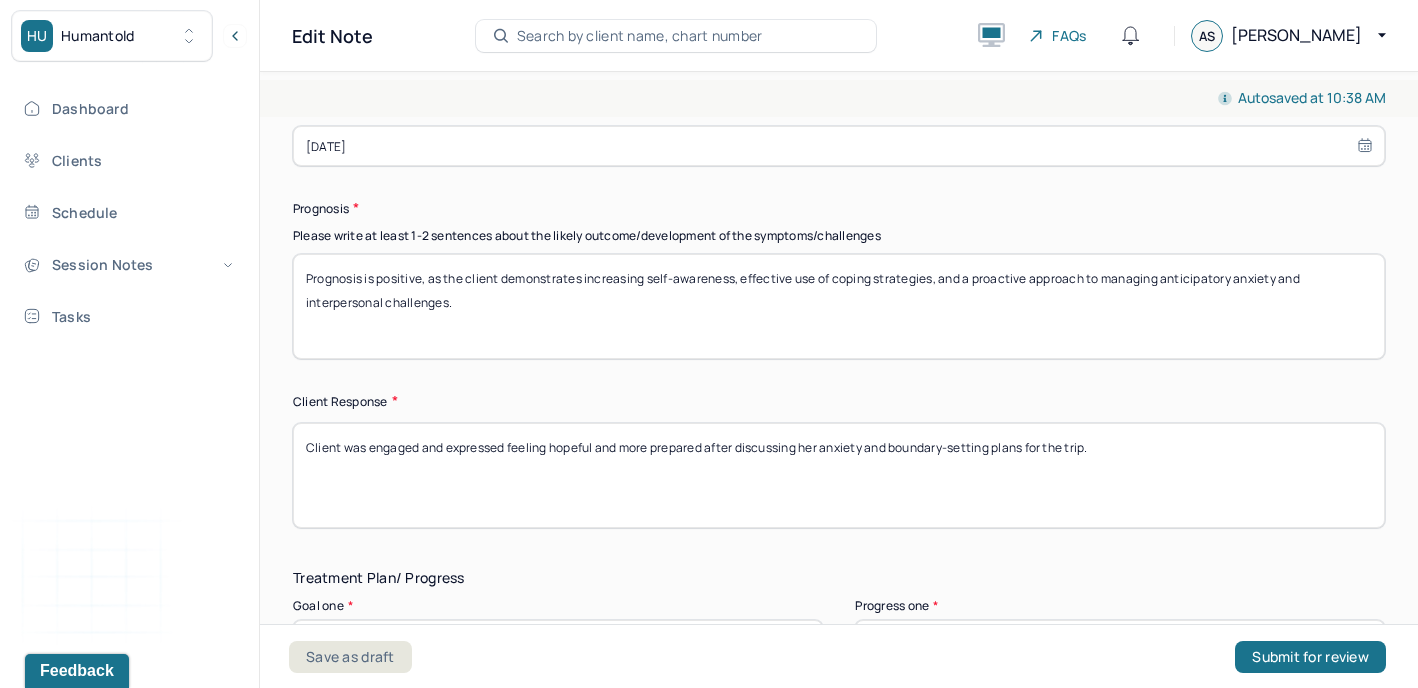 scroll, scrollTop: 2919, scrollLeft: 0, axis: vertical 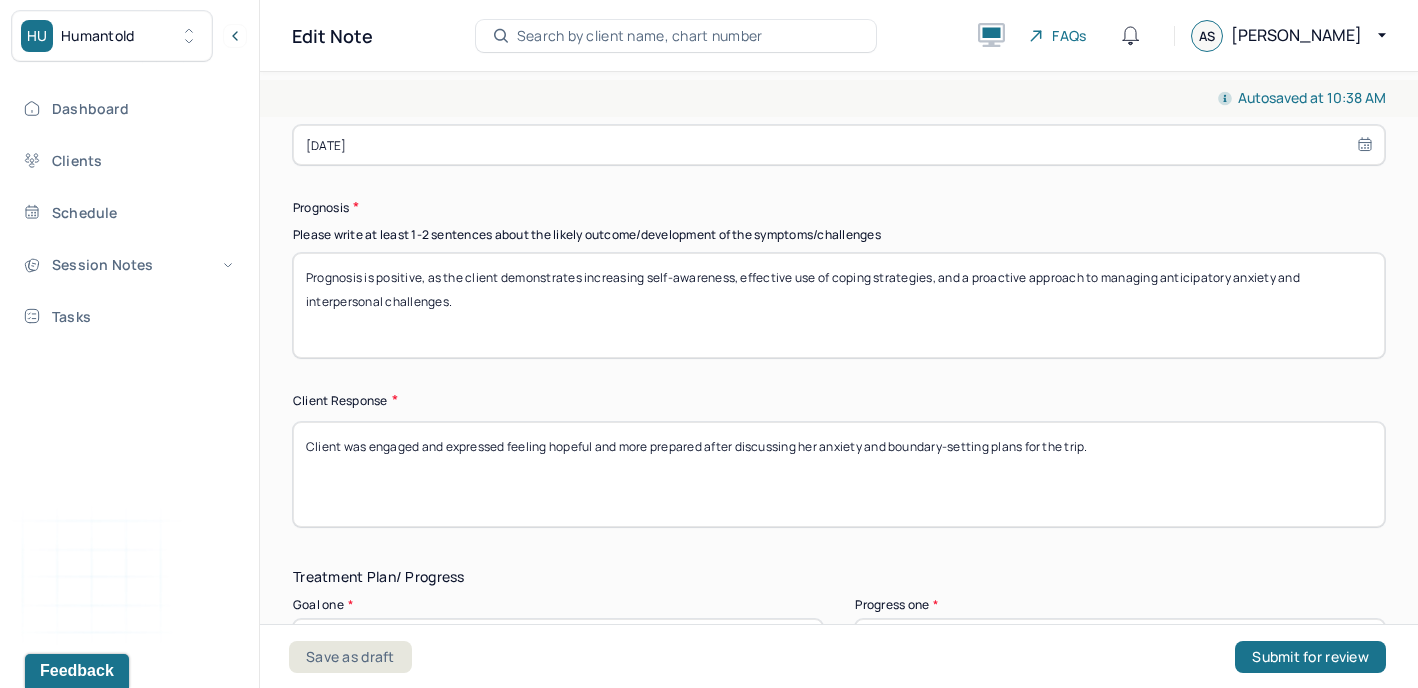 drag, startPoint x: 464, startPoint y: 280, endPoint x: 307, endPoint y: 258, distance: 158.5339 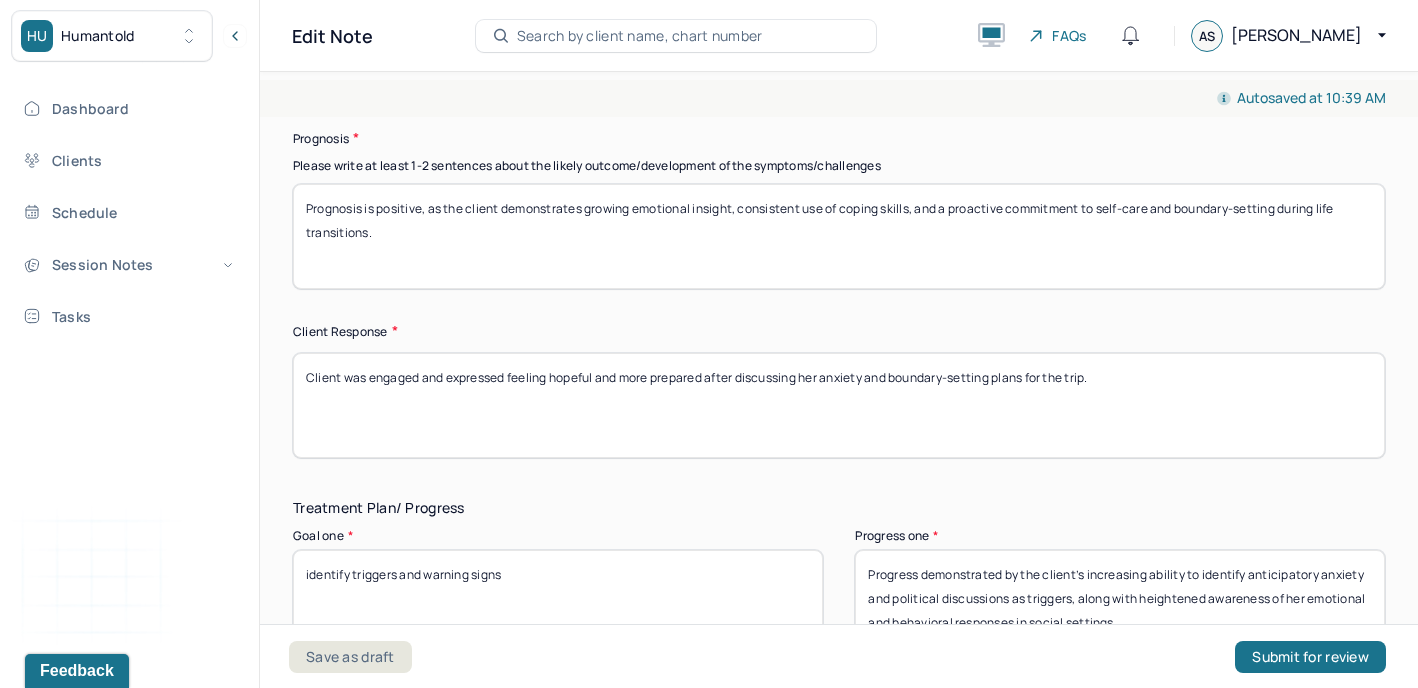 scroll, scrollTop: 2990, scrollLeft: 0, axis: vertical 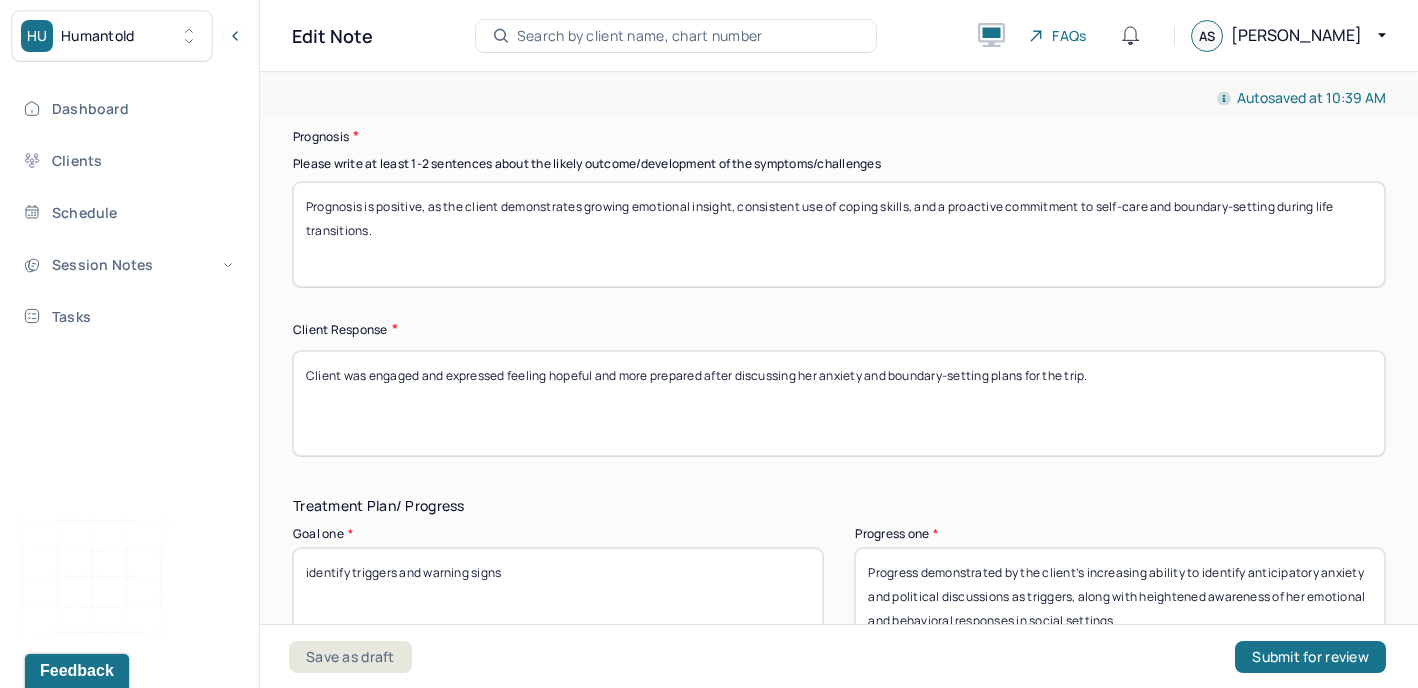 type on "Prognosis is positive, as the client demonstrates growing emotional insight, consistent use of coping skills, and a proactive commitment to self-care and boundary-setting during life transitions." 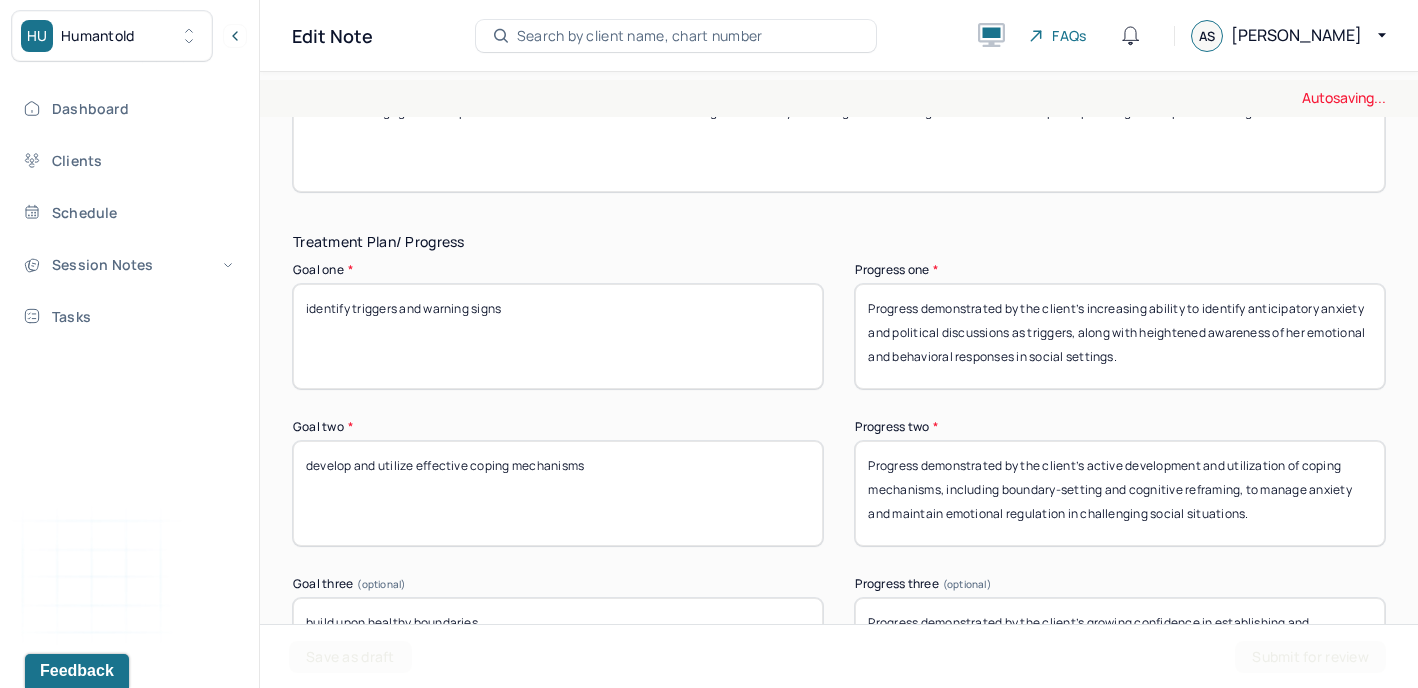 scroll, scrollTop: 3258, scrollLeft: 0, axis: vertical 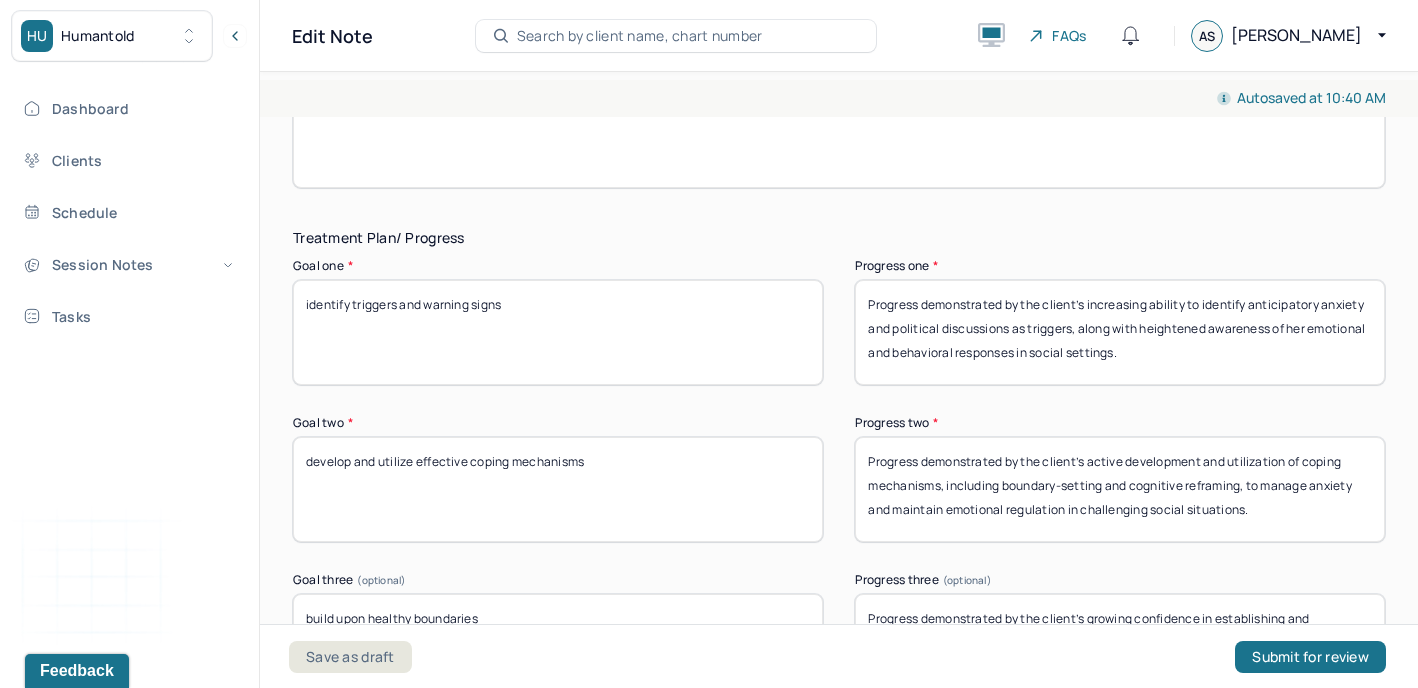 type on "Client was engaged and expressed relief and confidence after reflecting on her ability to manage stress during the bachelorette trip and planning for her post-wedding transition." 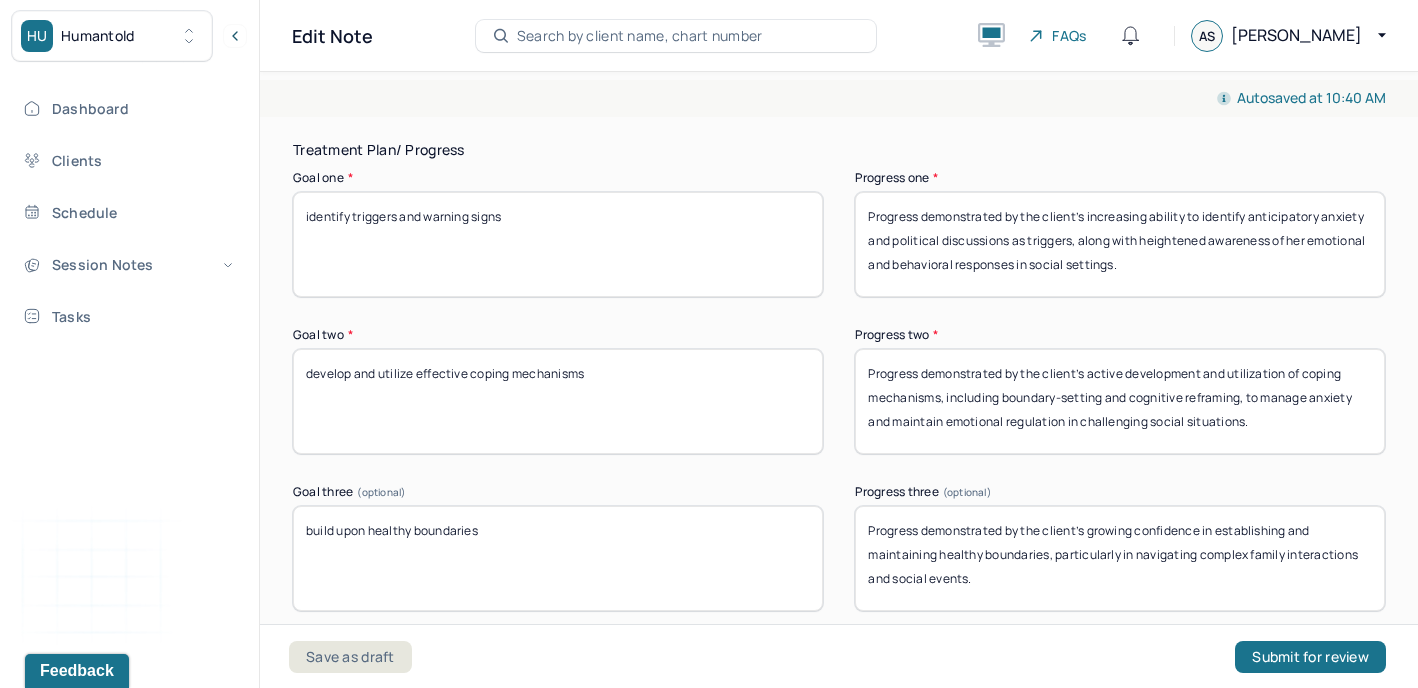 drag, startPoint x: 1182, startPoint y: 249, endPoint x: 823, endPoint y: 182, distance: 365.19858 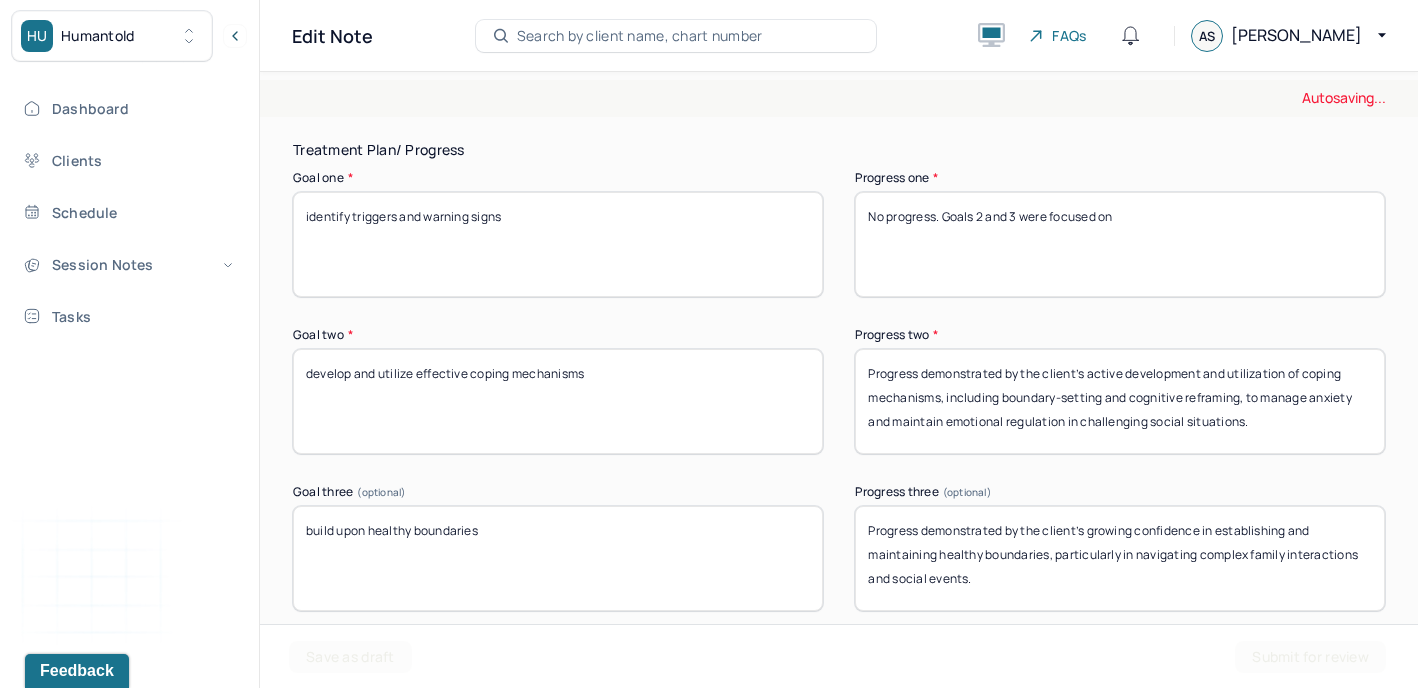 type on "No progress. Goals 2 and 3 were focused on" 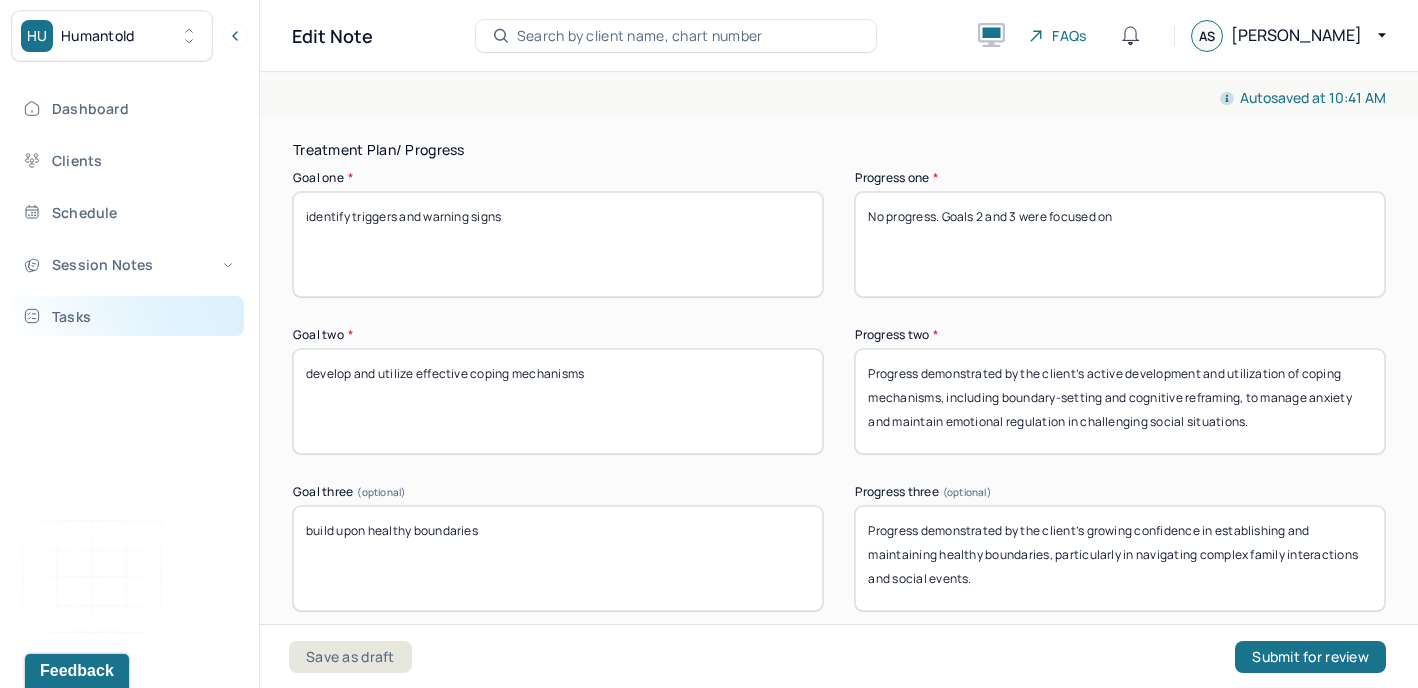 drag, startPoint x: 634, startPoint y: 354, endPoint x: 167, endPoint y: 335, distance: 467.38635 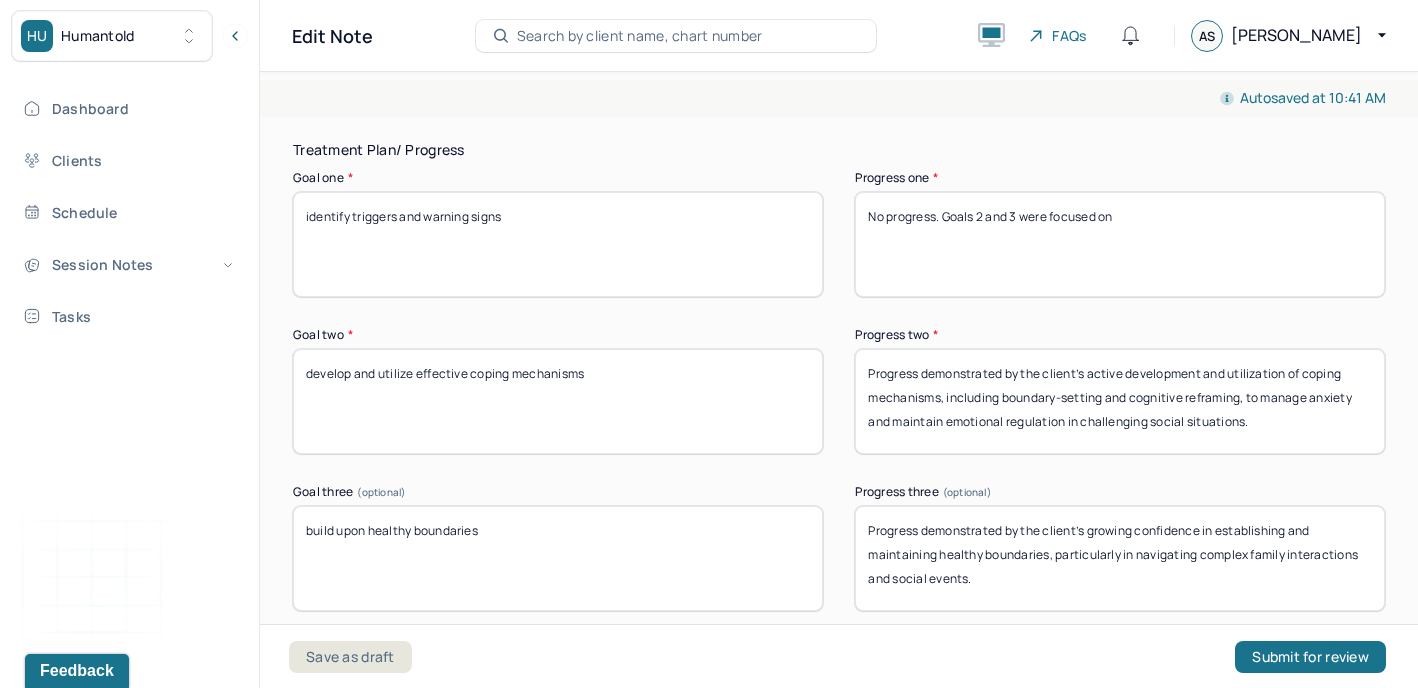 drag, startPoint x: 1015, startPoint y: 336, endPoint x: 1258, endPoint y: 398, distance: 250.78477 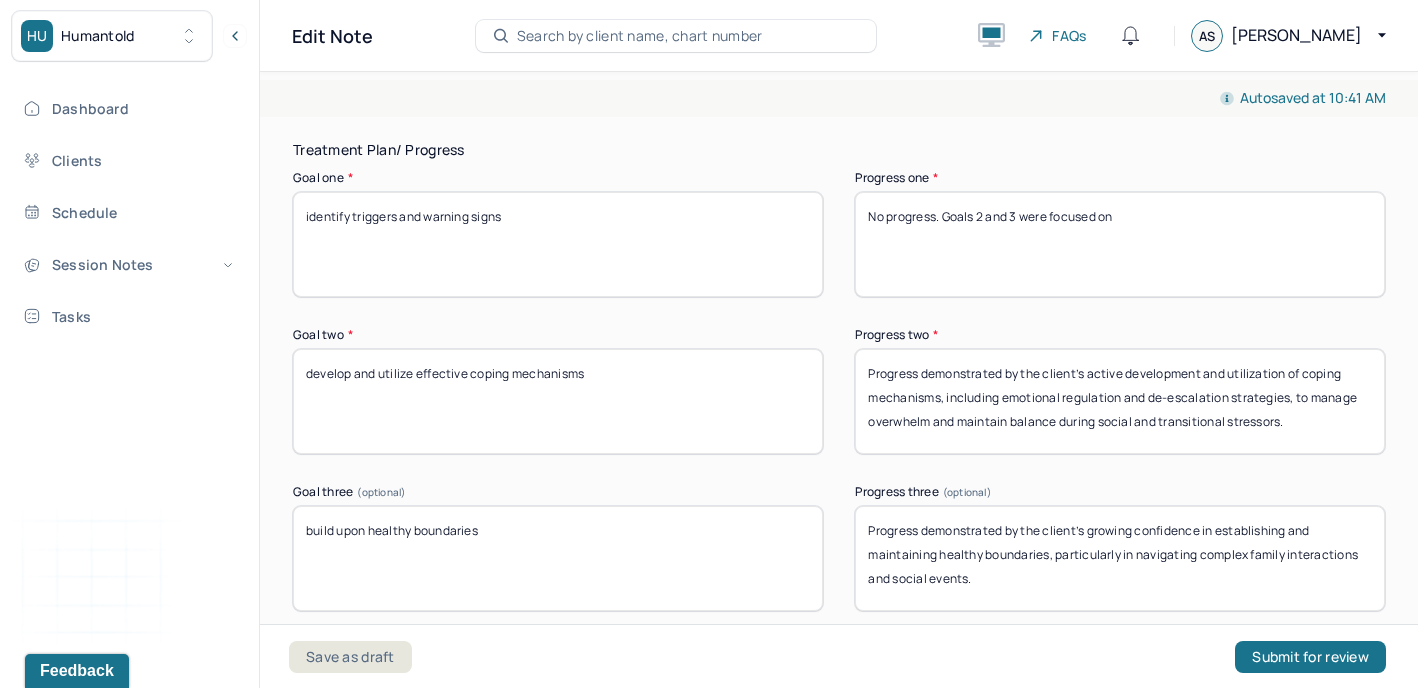 type on "Progress demonstrated by the client’s active development and utilization of coping mechanisms, including emotional regulation and de-escalation strategies, to manage overwhelm and maintain balance during social and transitional stressors." 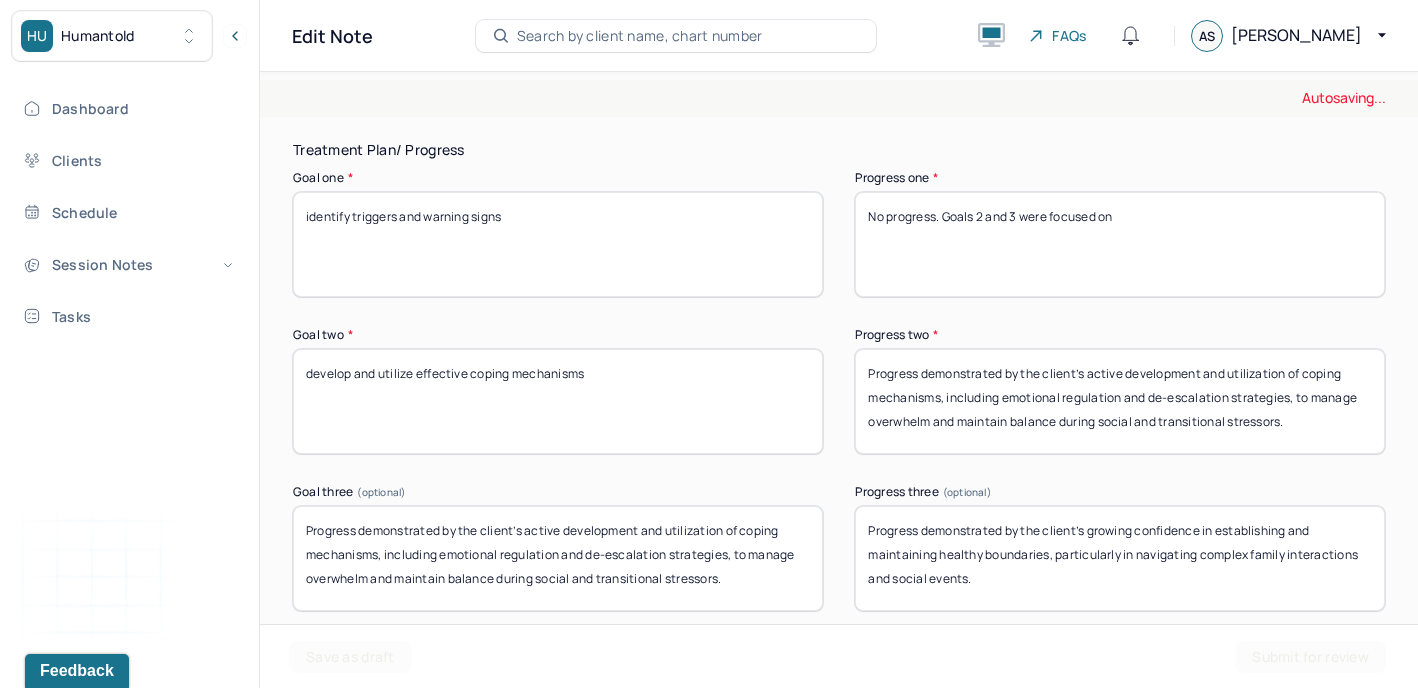 type on "build upon healthy boundaries" 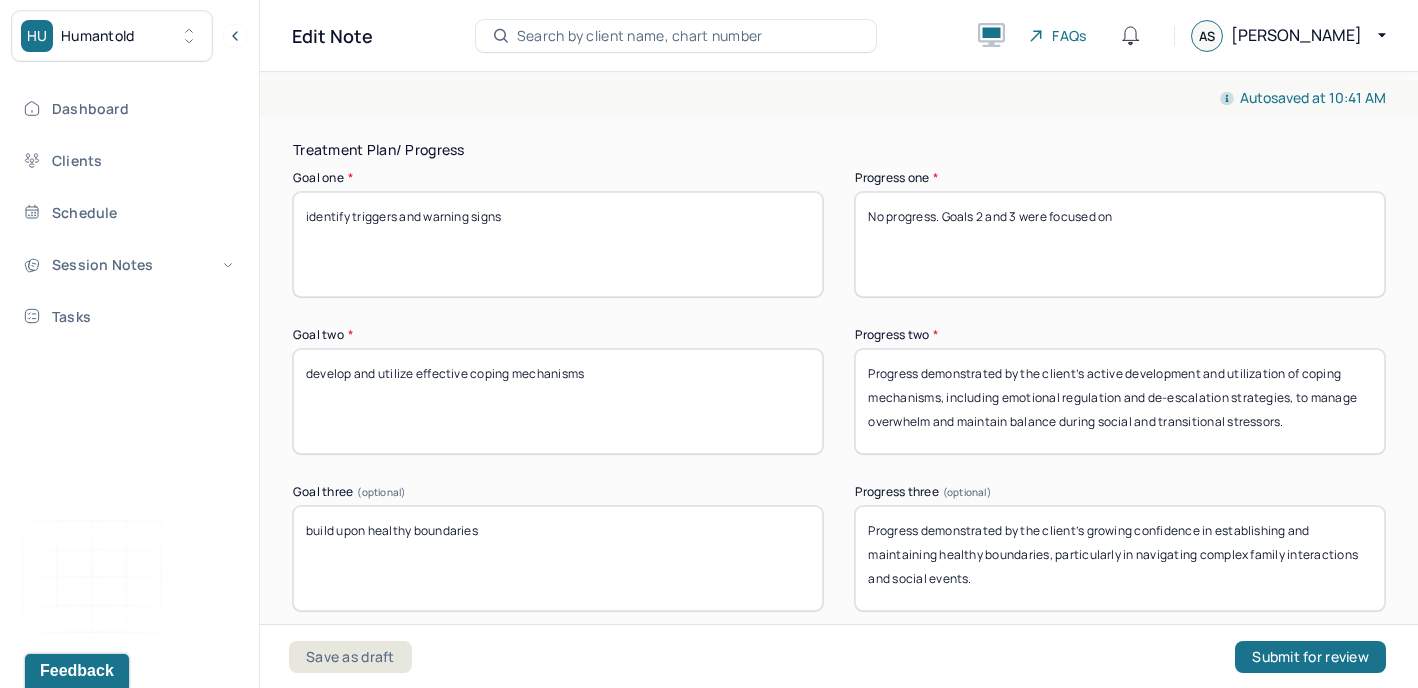 click on "Progress demonstrated by the client’s growing confidence in establishing and maintaining healthy boundaries, particularly in navigating complex family interactions and social events." at bounding box center [1120, 558] 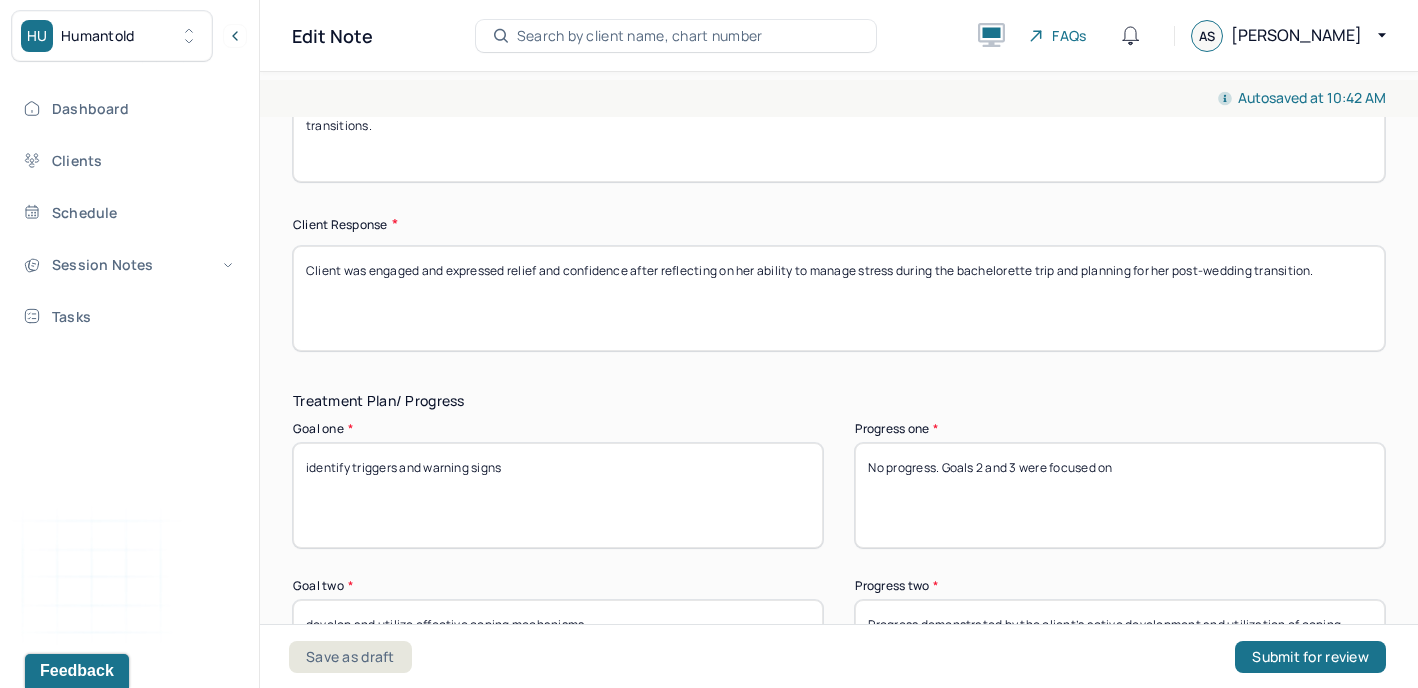 scroll, scrollTop: 3088, scrollLeft: 0, axis: vertical 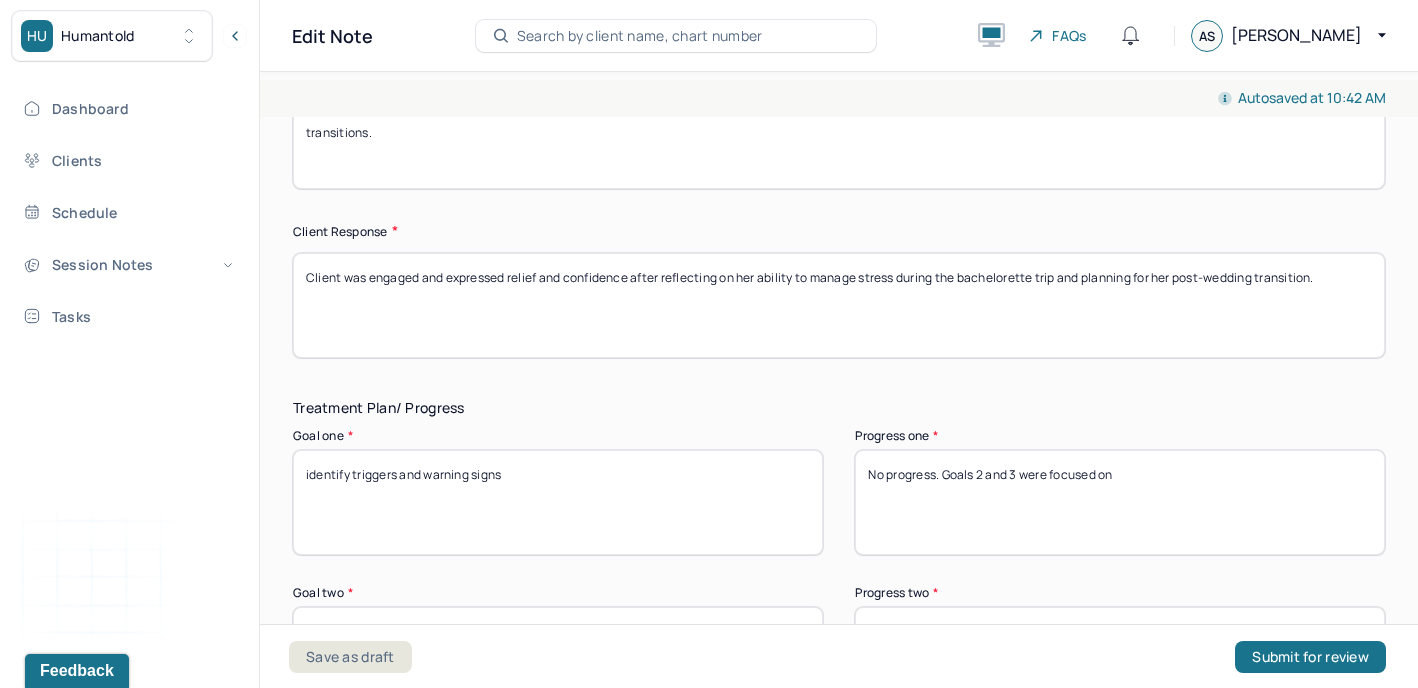 type on "Progress demonstrated by the client’s increased awareness and practice of healthy boundary-setting, enhancing her ability to navigate interpersonal dynamics and protect her emotional well-being in social situations." 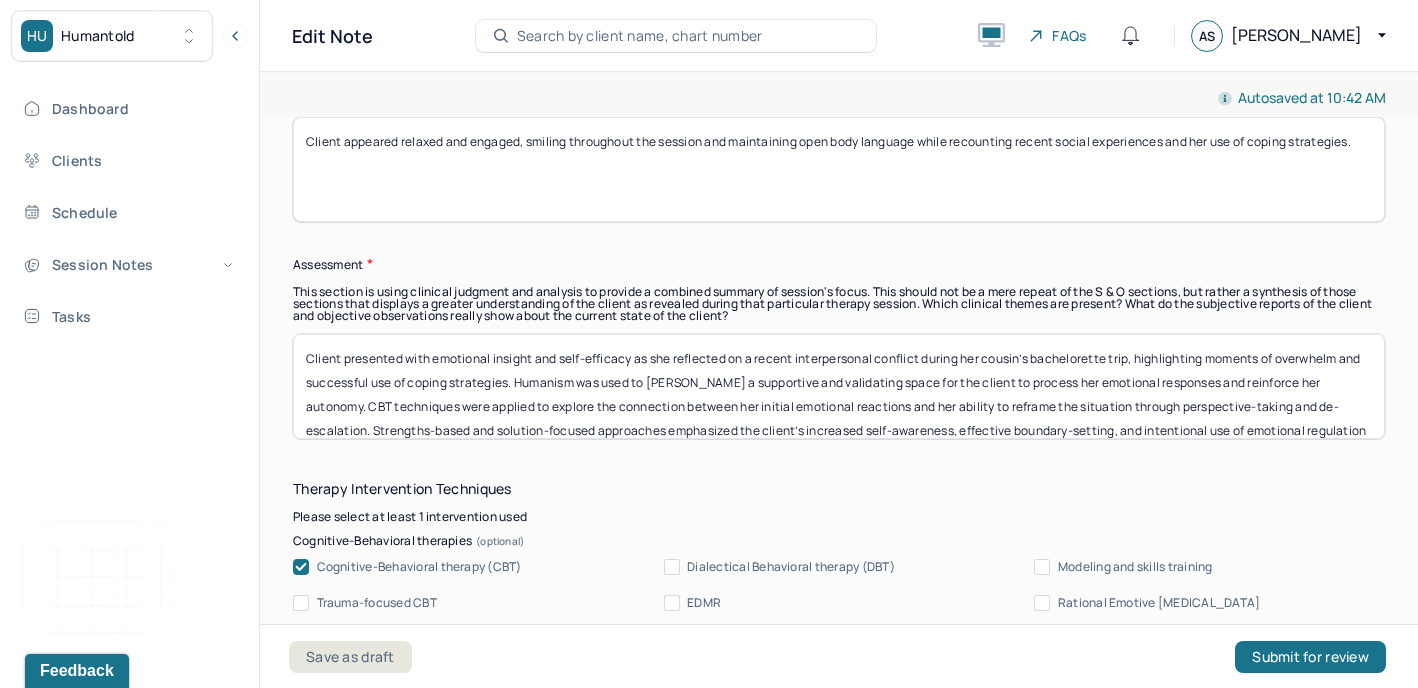 scroll, scrollTop: 1656, scrollLeft: 0, axis: vertical 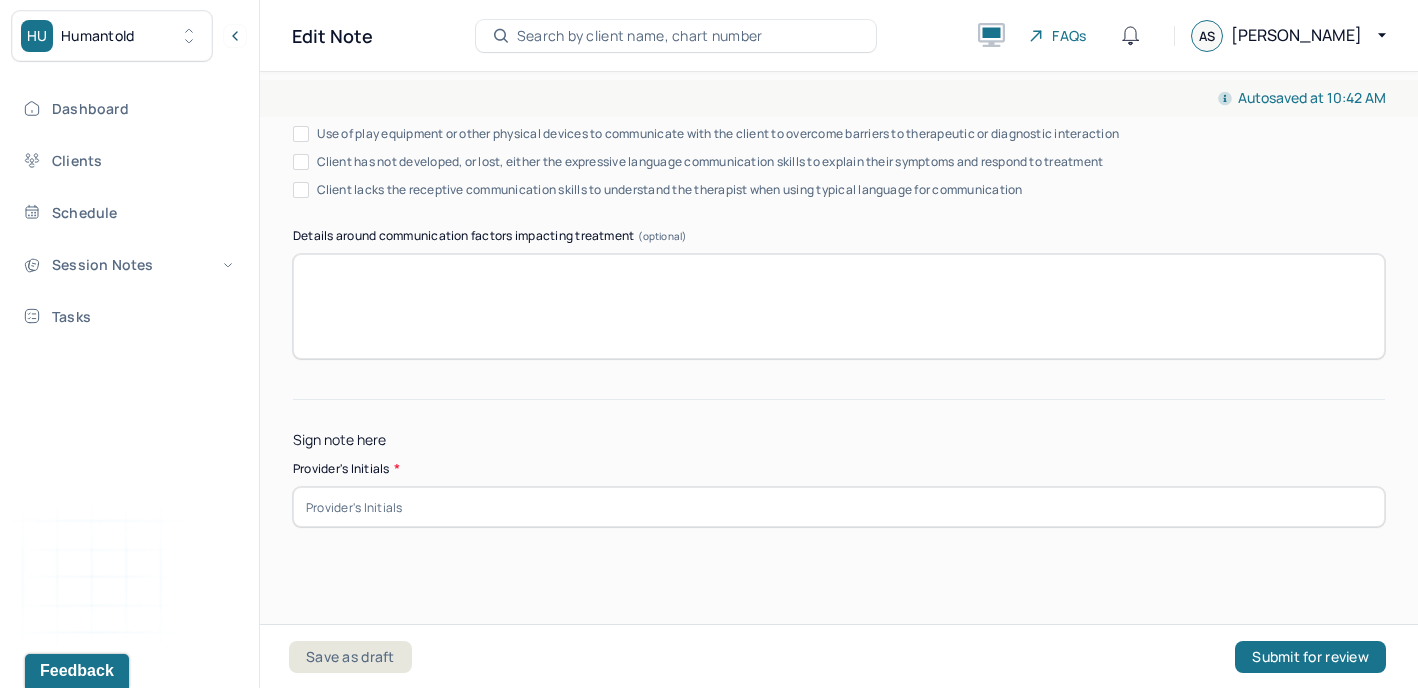 type on "Client was engaged and expressed relief and confidence after reflecting on her ability to manage stress during the bachelorette trip." 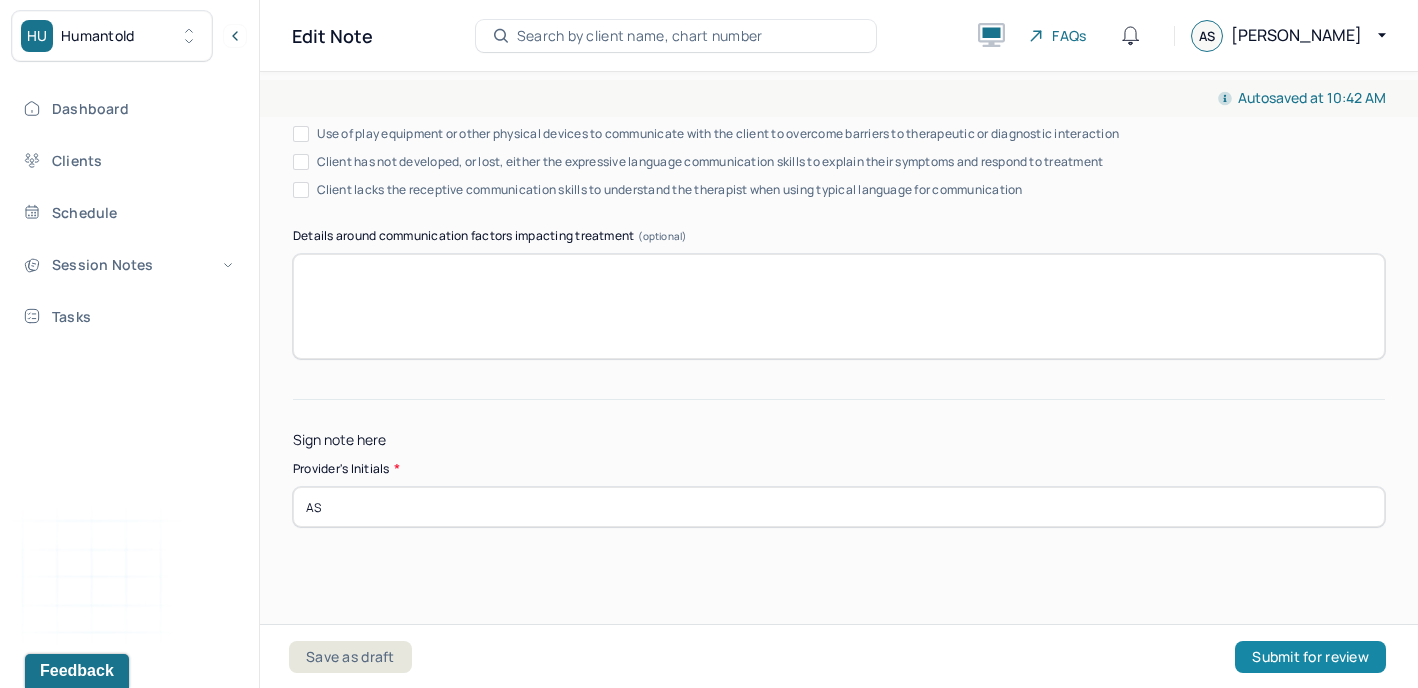 type on "AS" 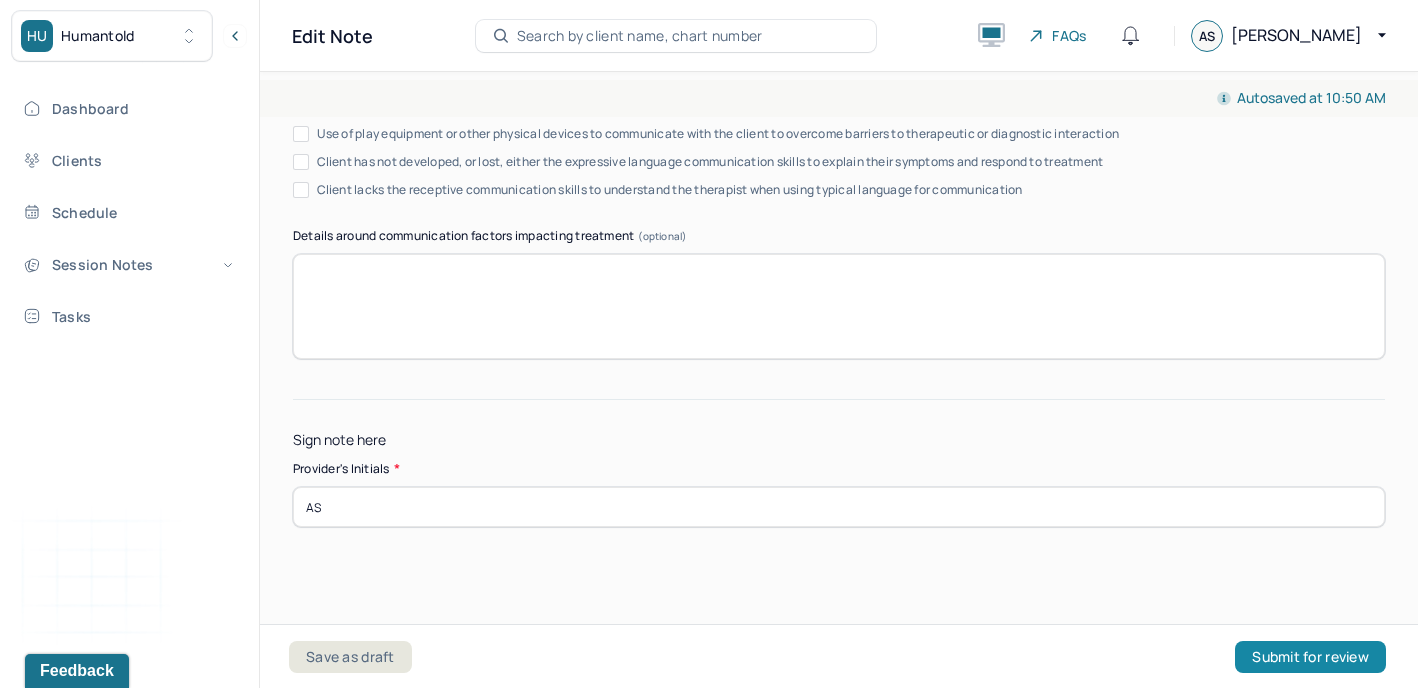 click on "Submit for review" at bounding box center [1310, 657] 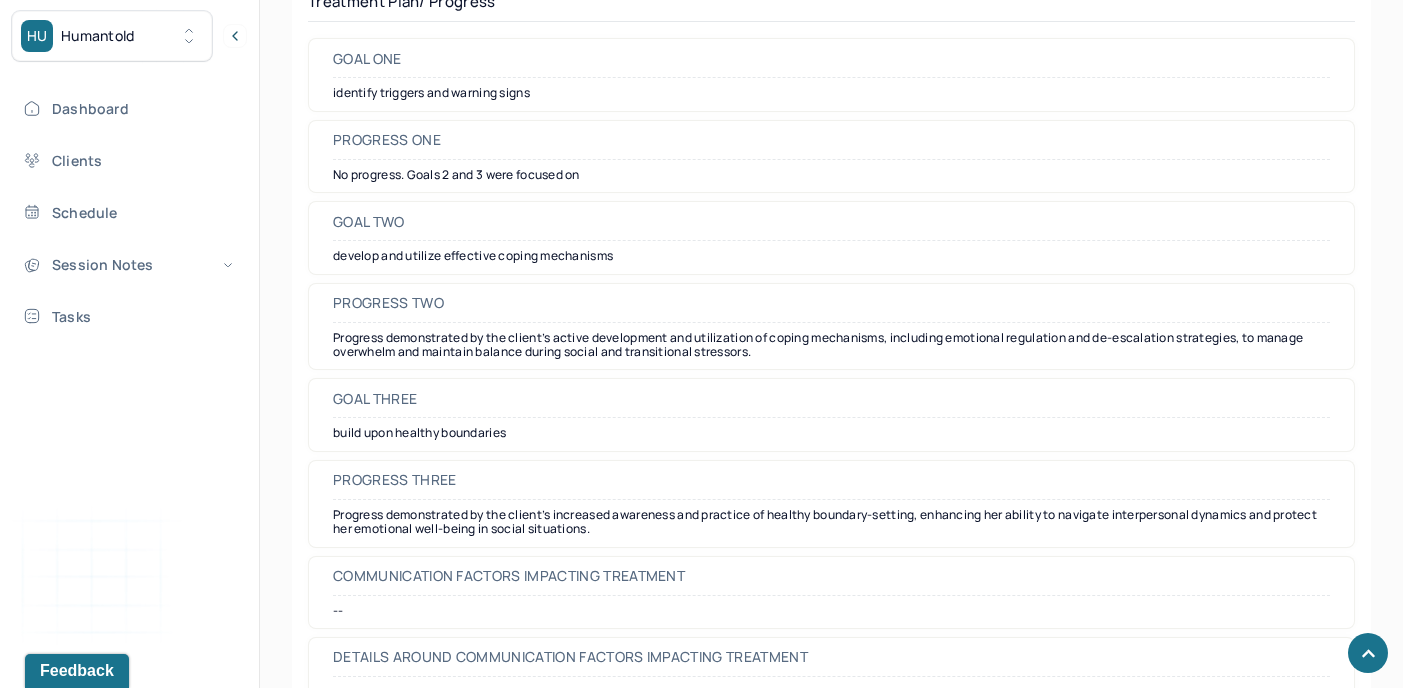 scroll, scrollTop: 3132, scrollLeft: 0, axis: vertical 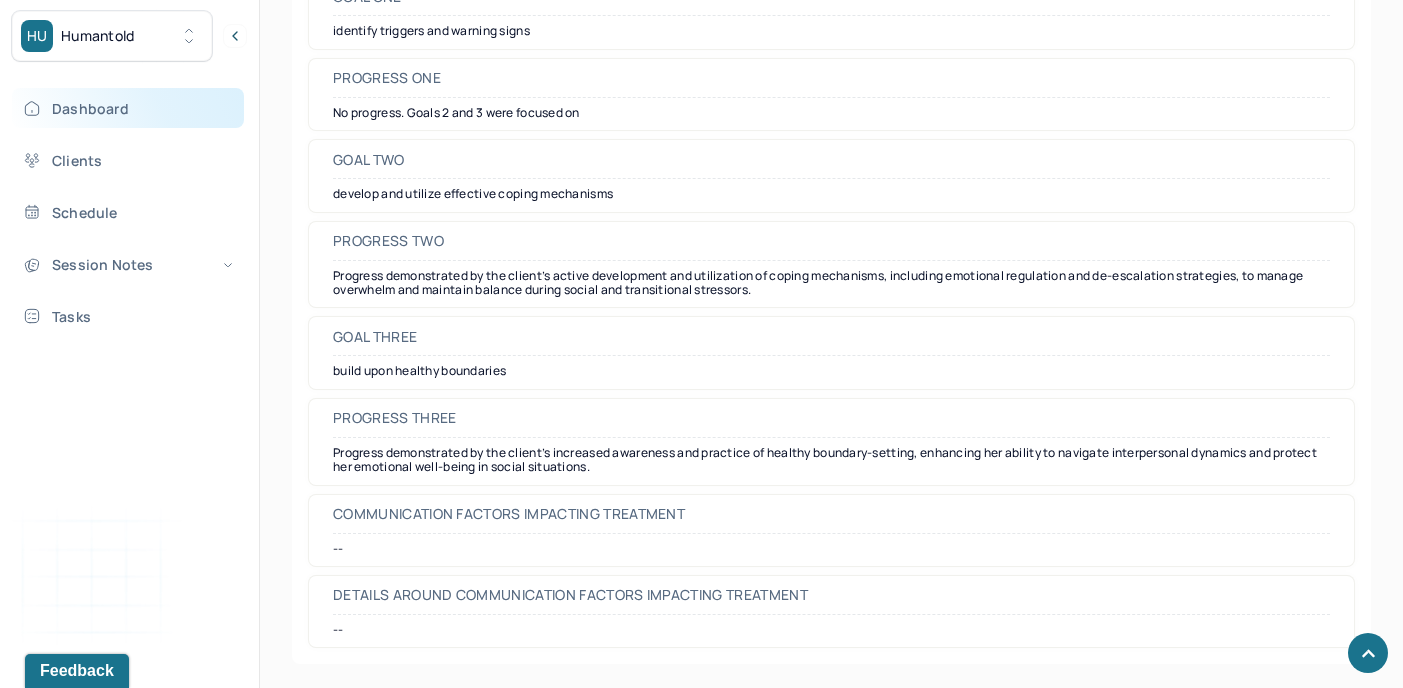click on "Dashboard" at bounding box center [128, 108] 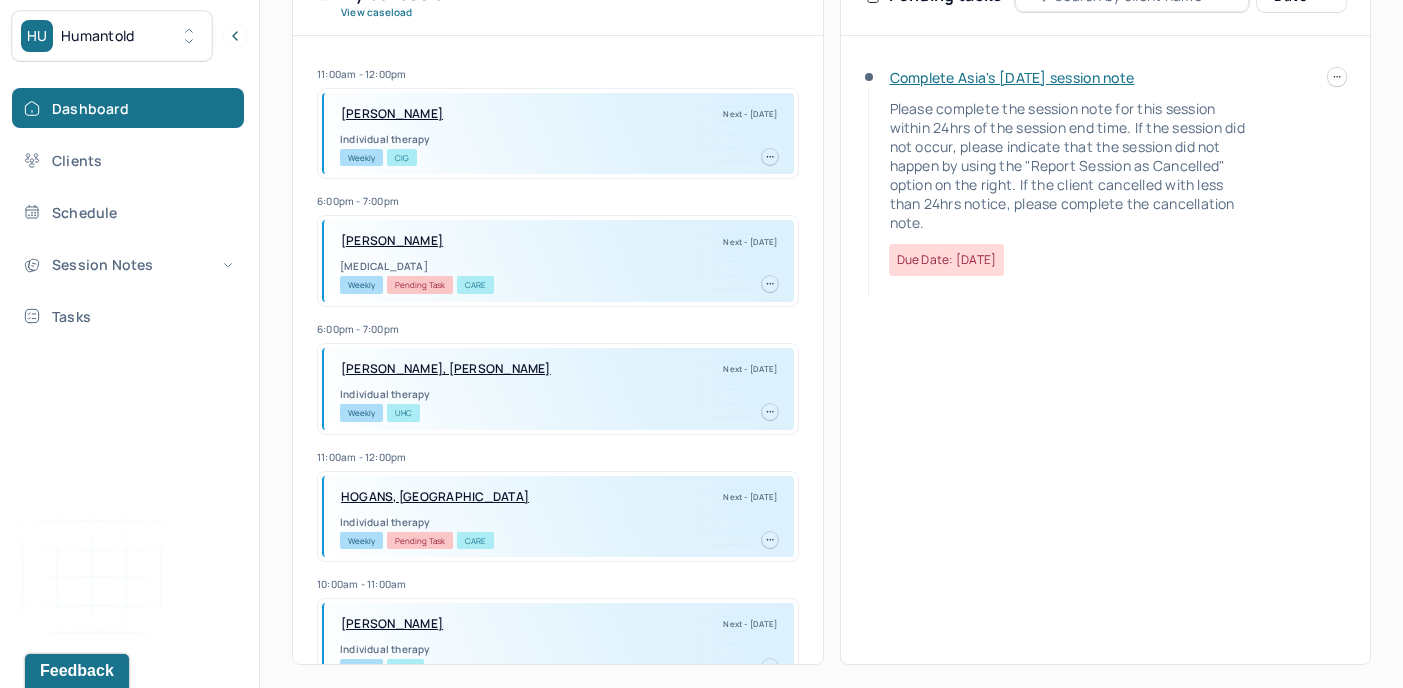 click on "Complete Asia's [DATE] session note" at bounding box center [1012, 77] 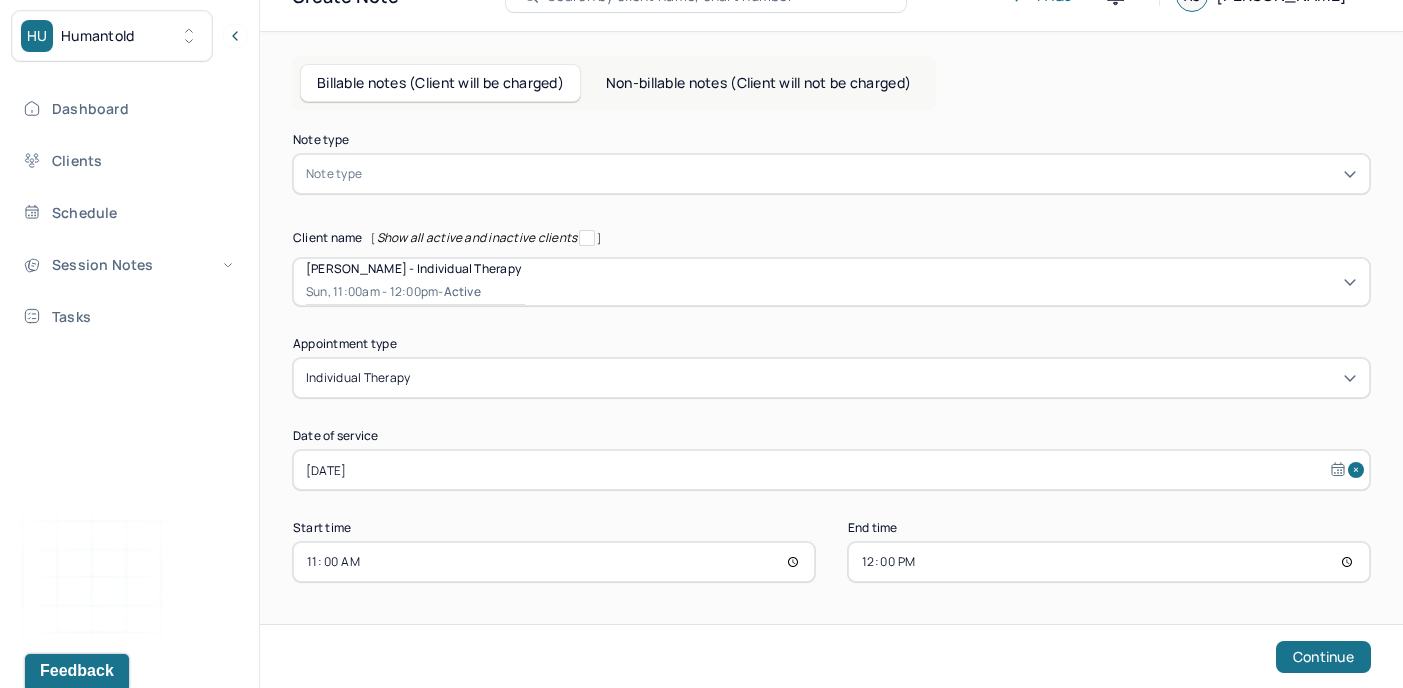 scroll, scrollTop: 39, scrollLeft: 0, axis: vertical 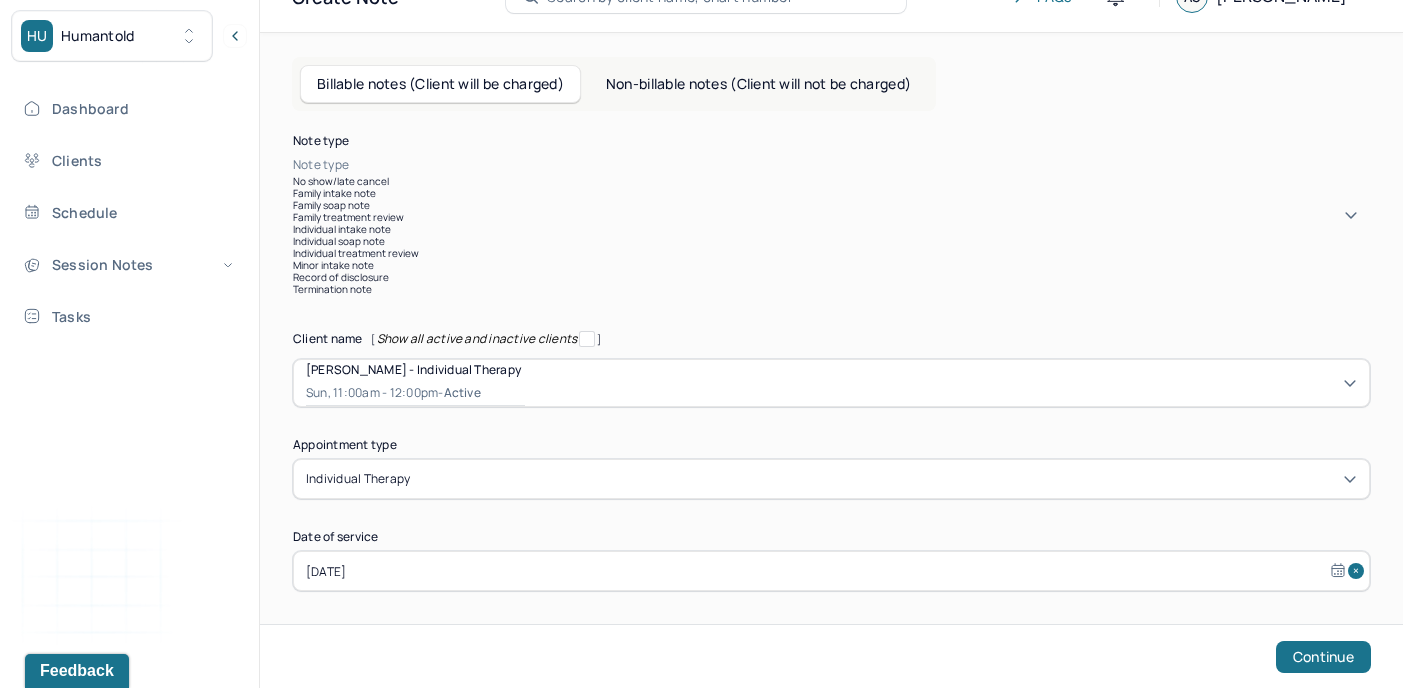 click at bounding box center (861, 165) 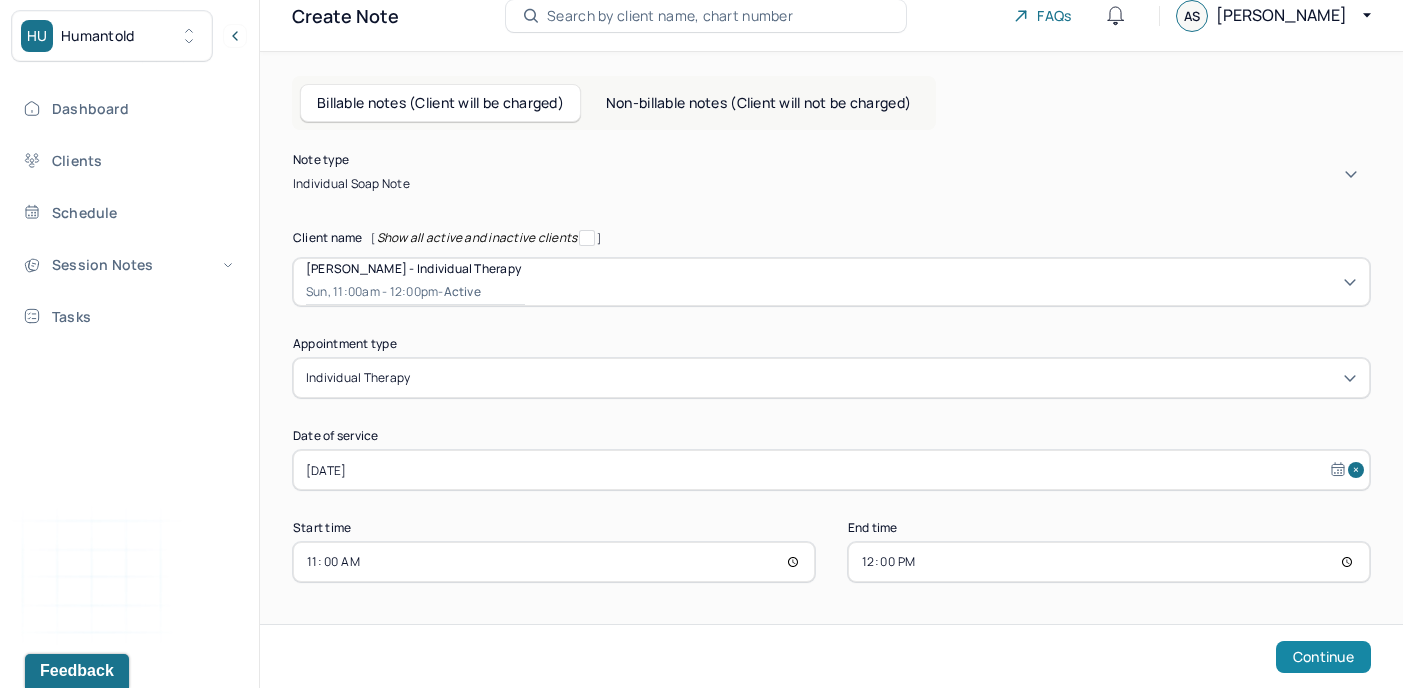 click on "Continue" at bounding box center [1323, 657] 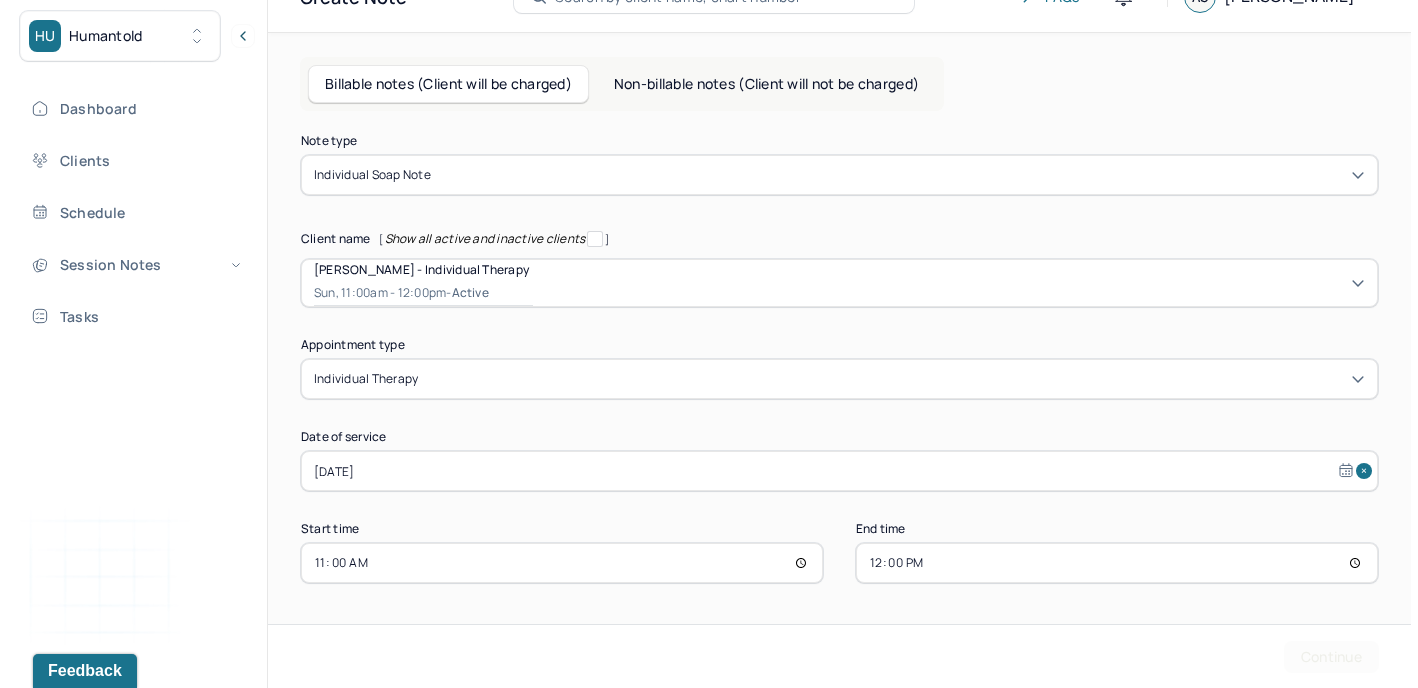scroll, scrollTop: 0, scrollLeft: 0, axis: both 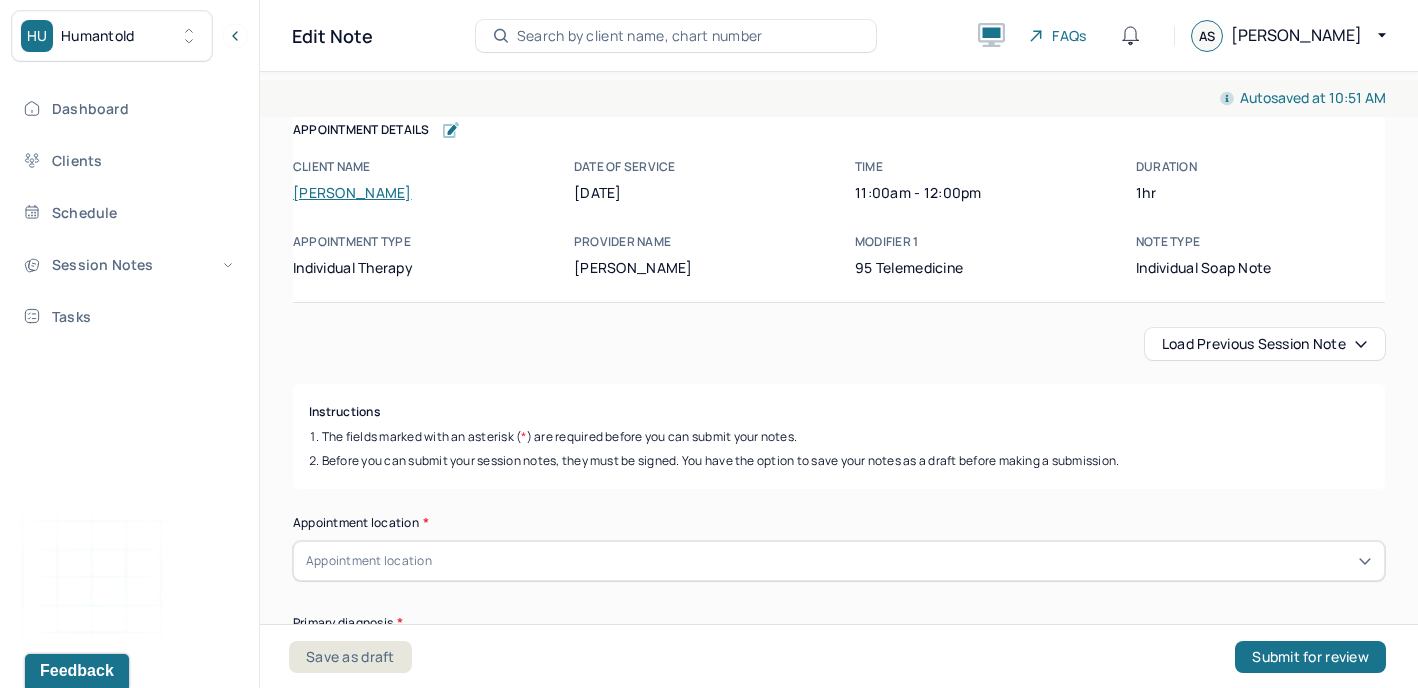 click on "Load previous session note" at bounding box center [1265, 344] 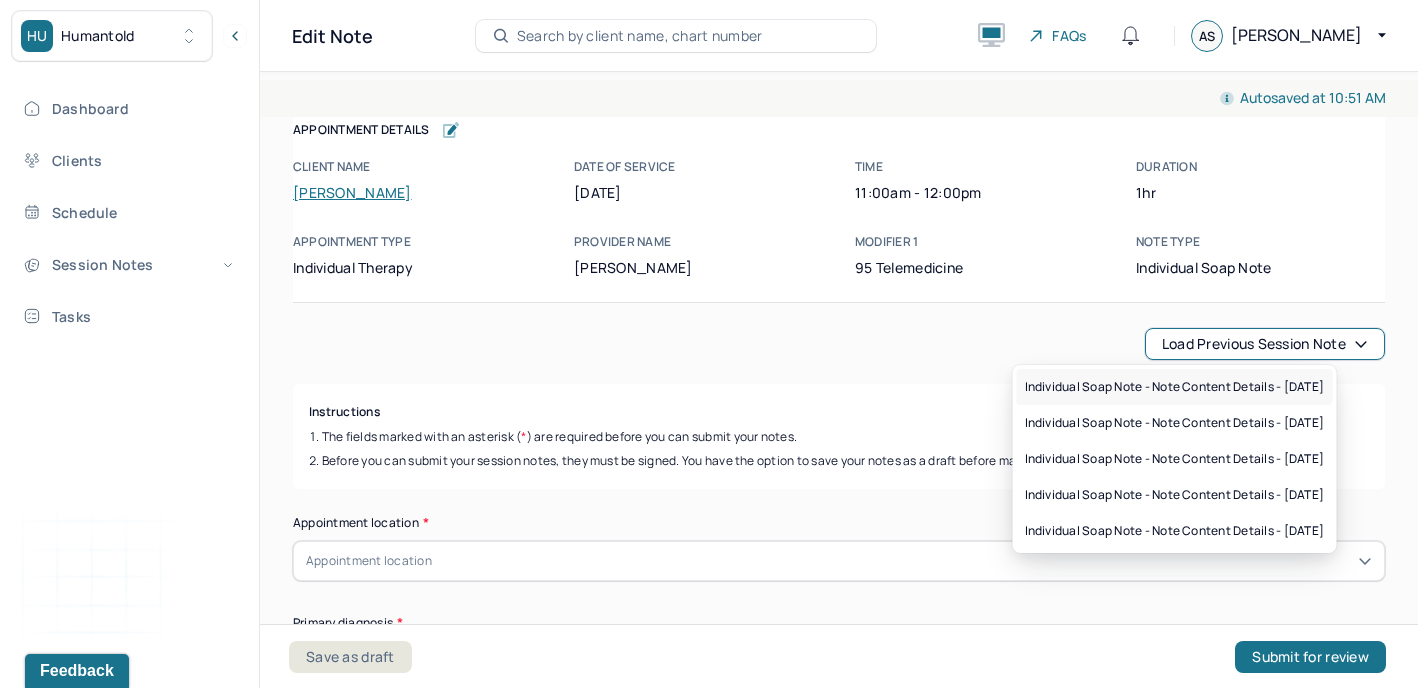 click on "Individual soap note   - Note content Details -   [DATE]" at bounding box center (1175, 387) 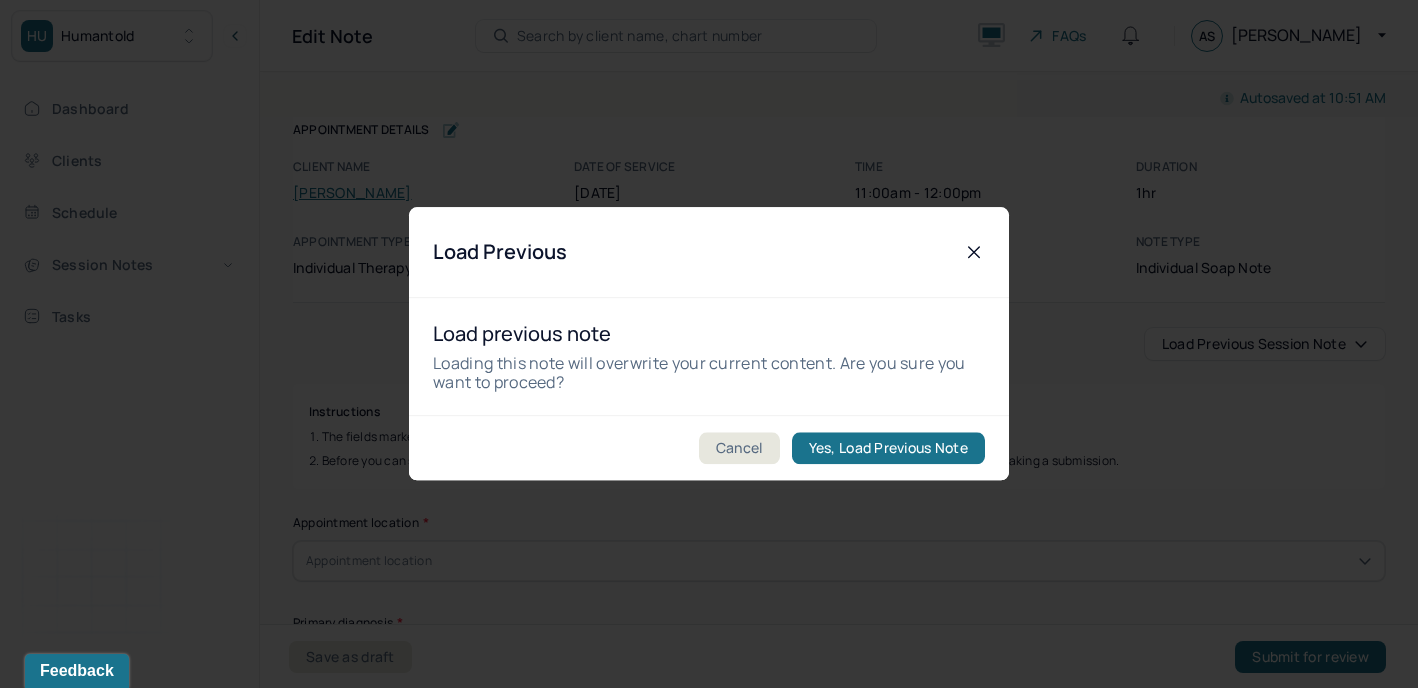 click on "Yes, Load Previous Note" at bounding box center (888, 449) 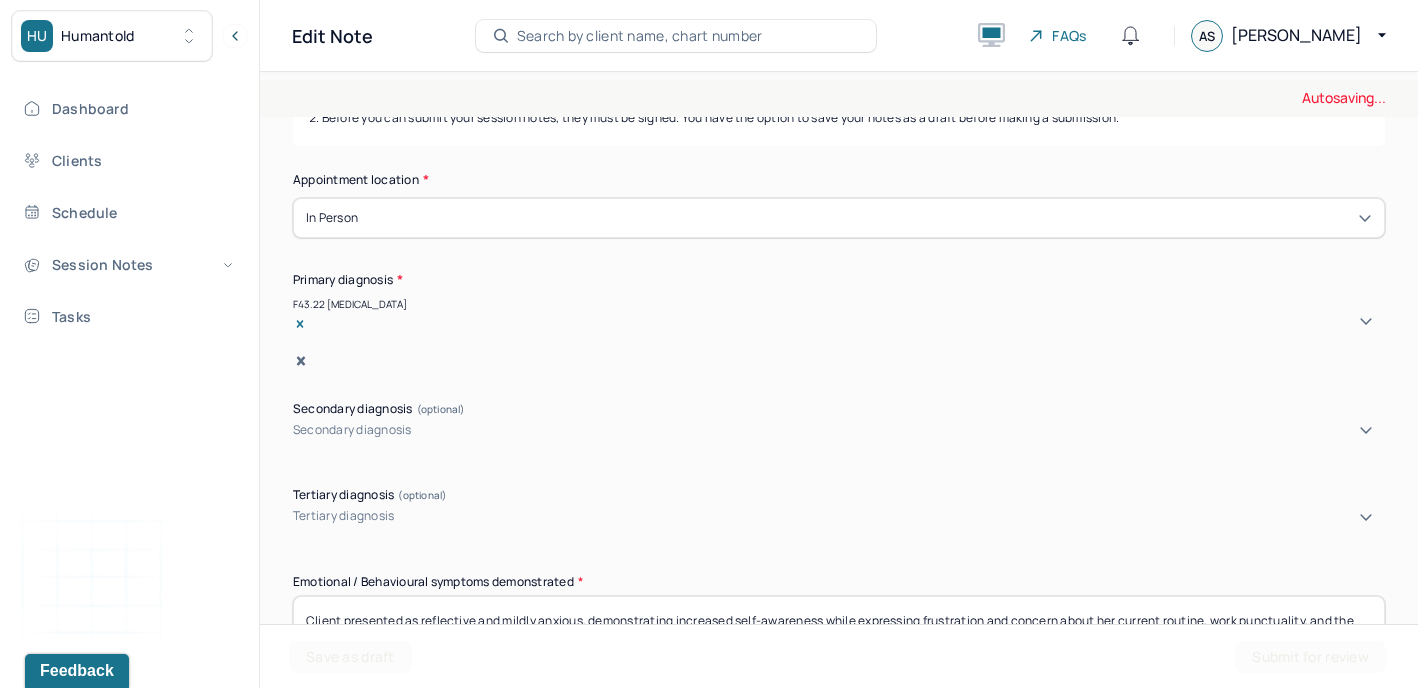 scroll, scrollTop: 346, scrollLeft: 0, axis: vertical 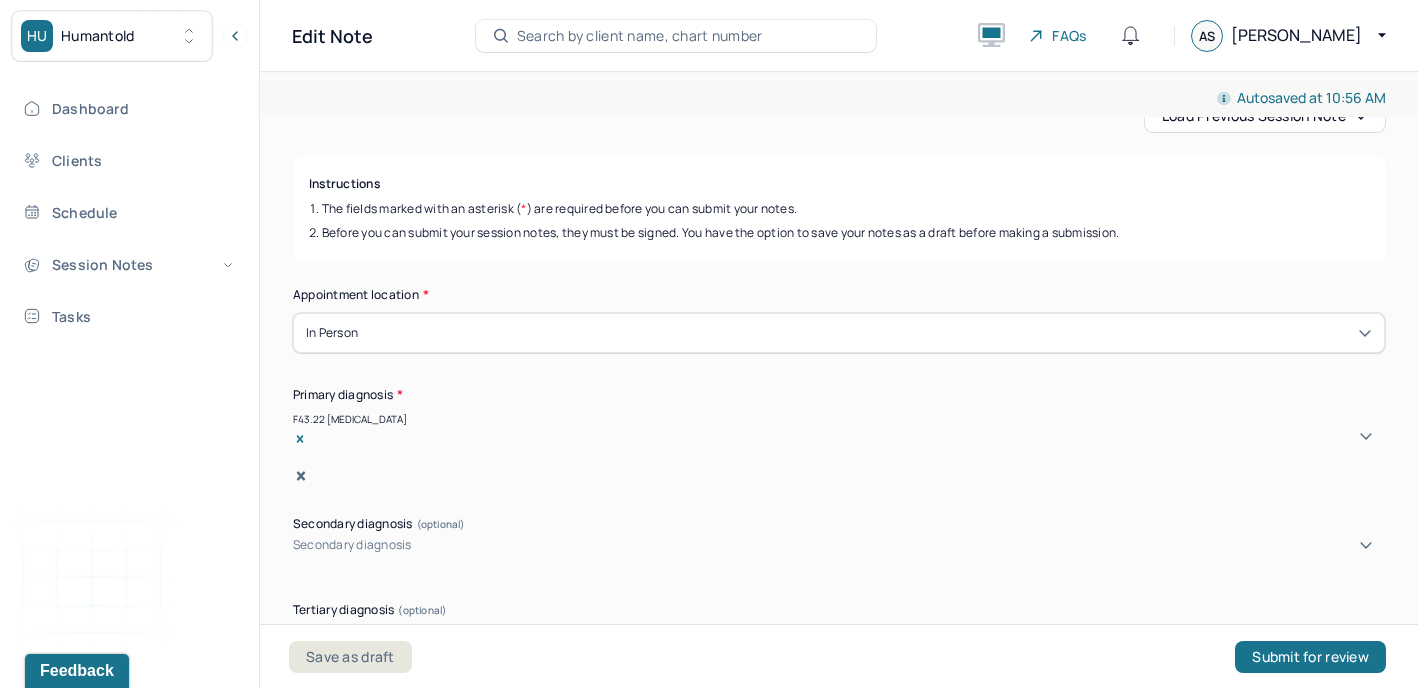 click on "Autosaved at 10:56 AM" at bounding box center [839, 98] 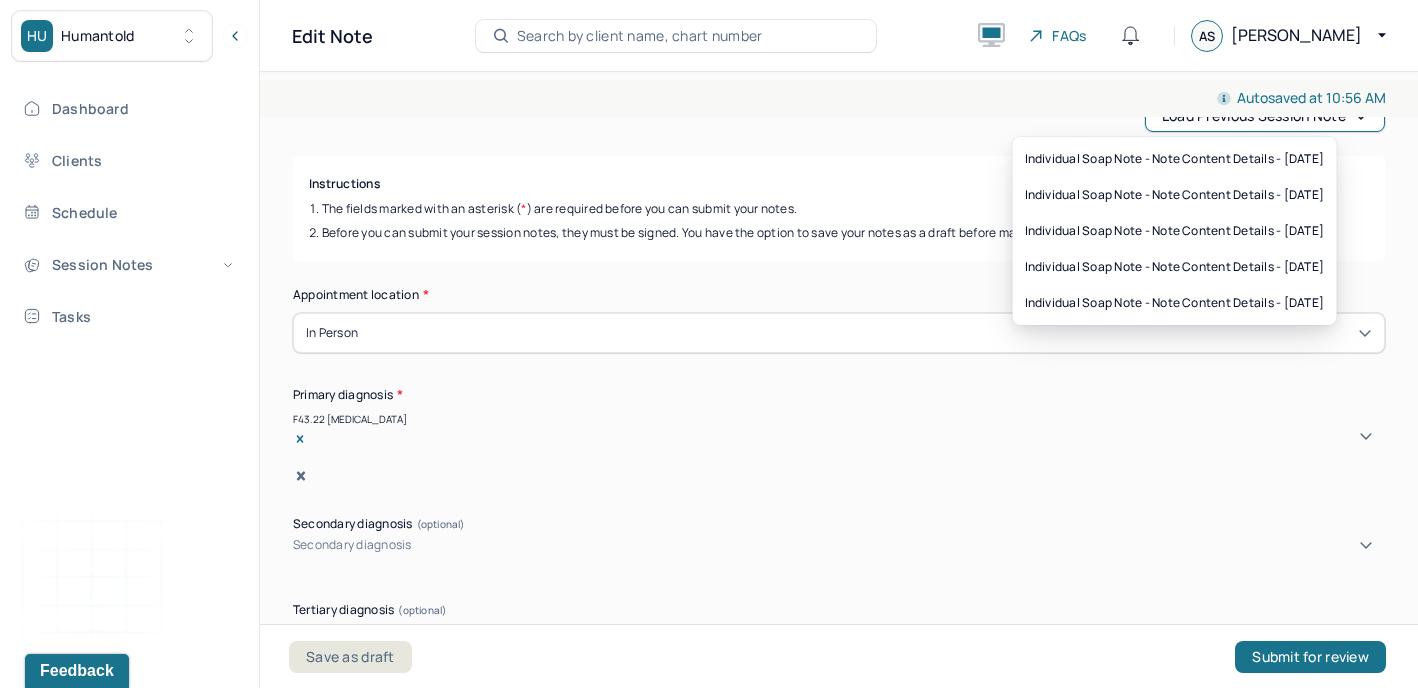 click on "Load previous session note" at bounding box center (1265, 116) 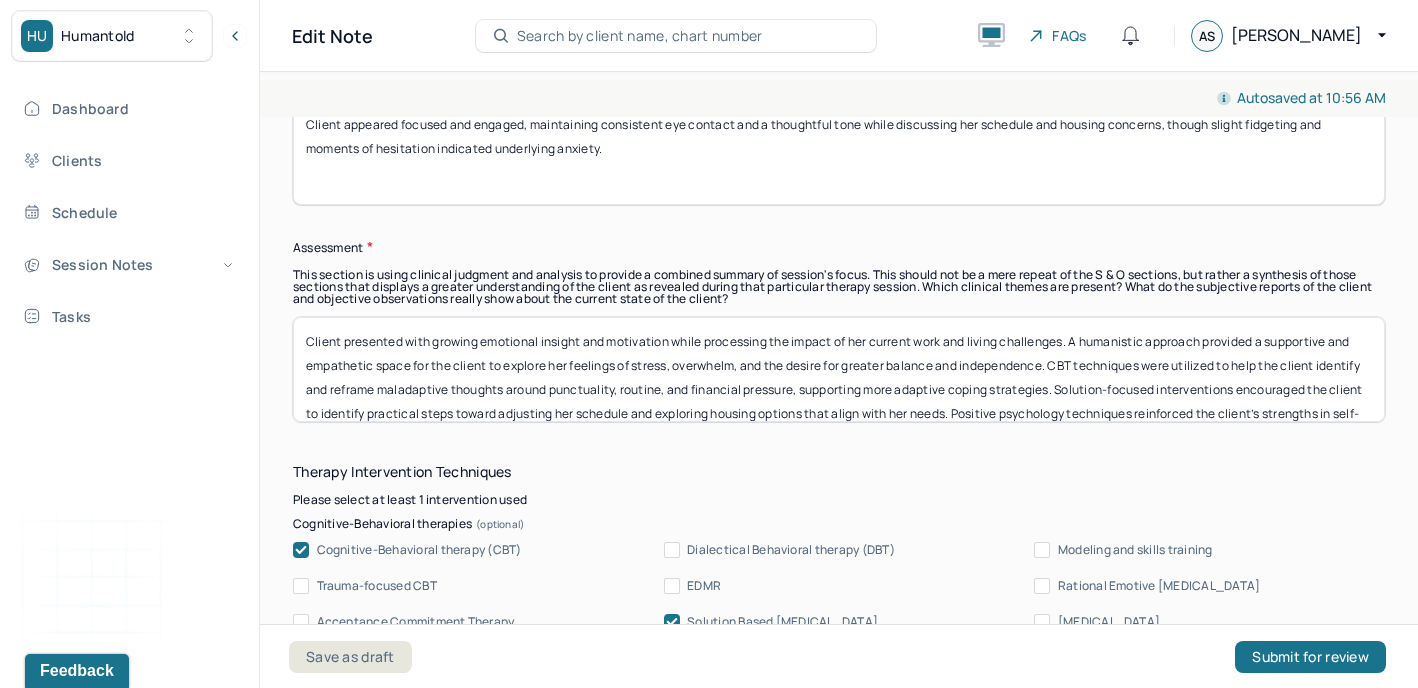 scroll, scrollTop: 1513, scrollLeft: 0, axis: vertical 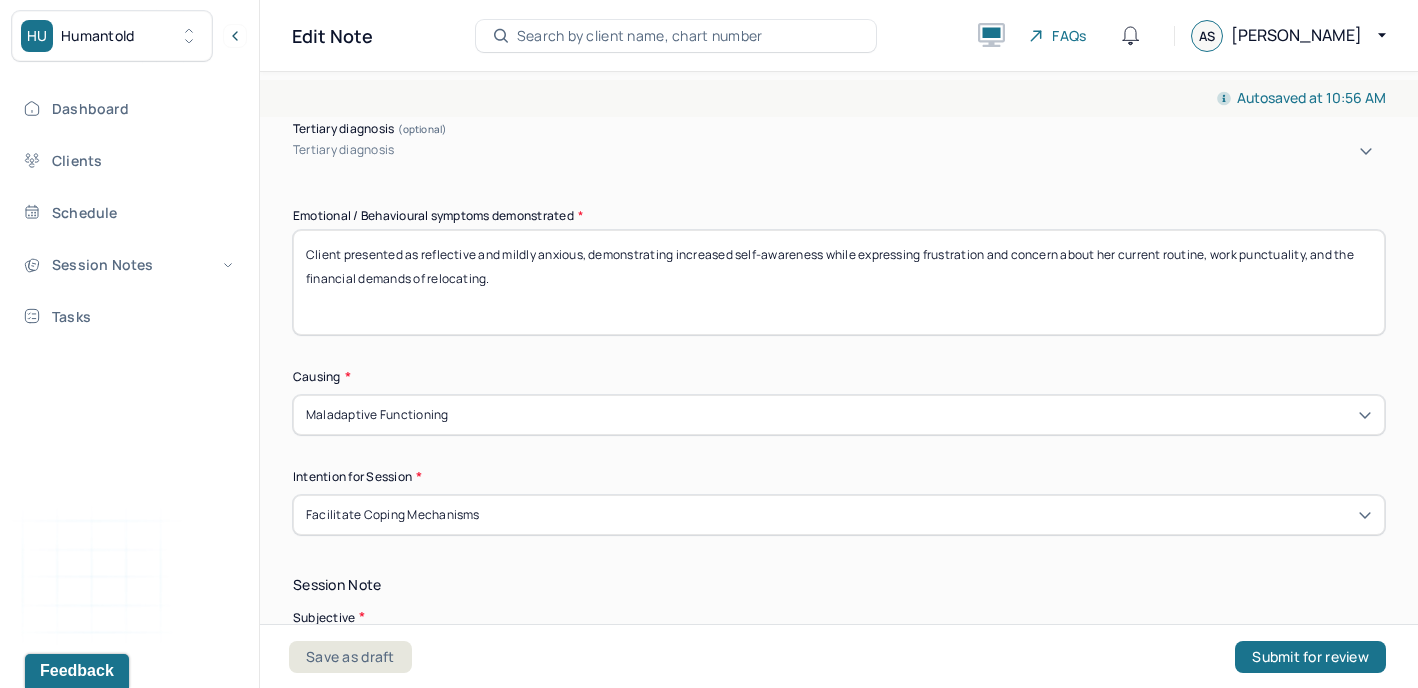 click on "Client presented as reflective and mildly anxious, demonstrating increased self-awareness while expressing frustration and concern about her current routine, work punctuality, and the financial demands of relocating." at bounding box center [839, 282] 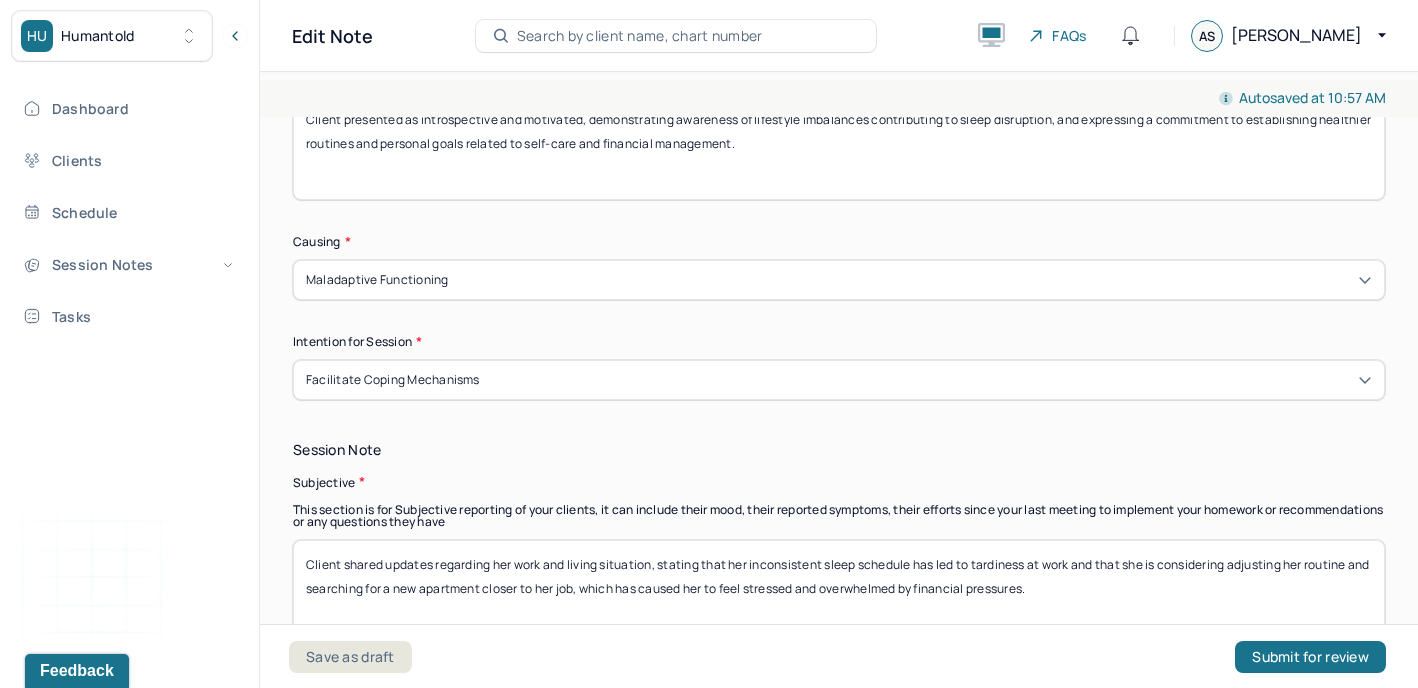 scroll, scrollTop: 864, scrollLeft: 0, axis: vertical 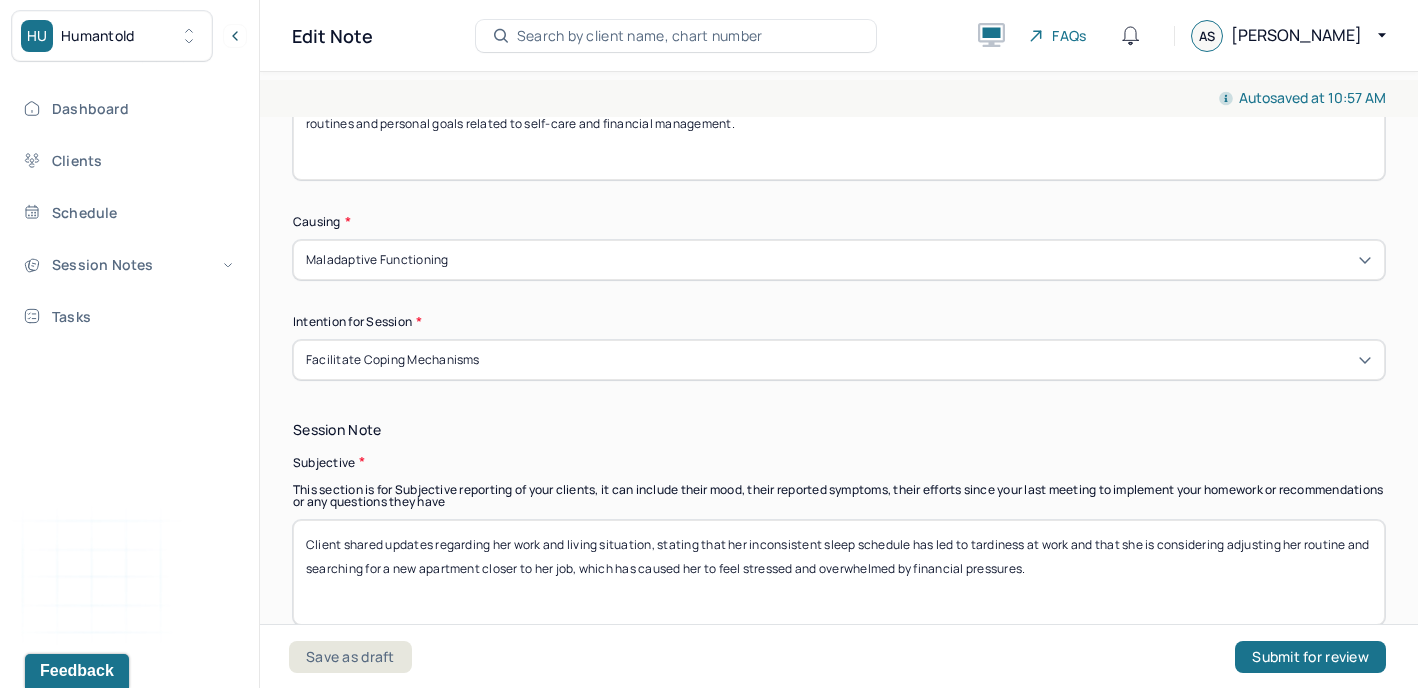 type on "Client presented as introspective and motivated, demonstrating awareness of lifestyle imbalances contributing to sleep disruption, and expressing a commitment to establishing healthier routines and personal goals related to self-care and financial management." 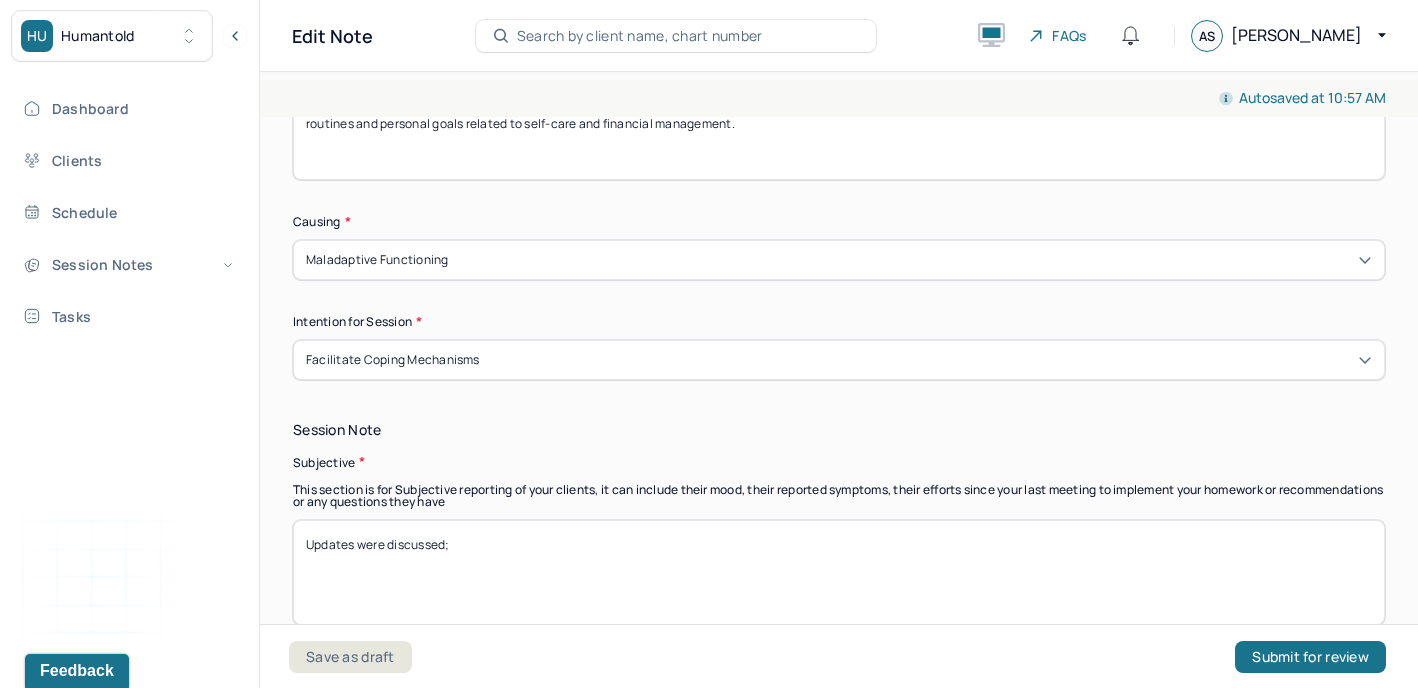 paste on "Client shared concerns about a recent decline in her sleep quality, attributing it to difficulties balancing work and social activities. She expressed motivation to create a healthier lifestyle by improving her sleep schedule, cooking more meals at home to save money, and re-establishing a gym routine." 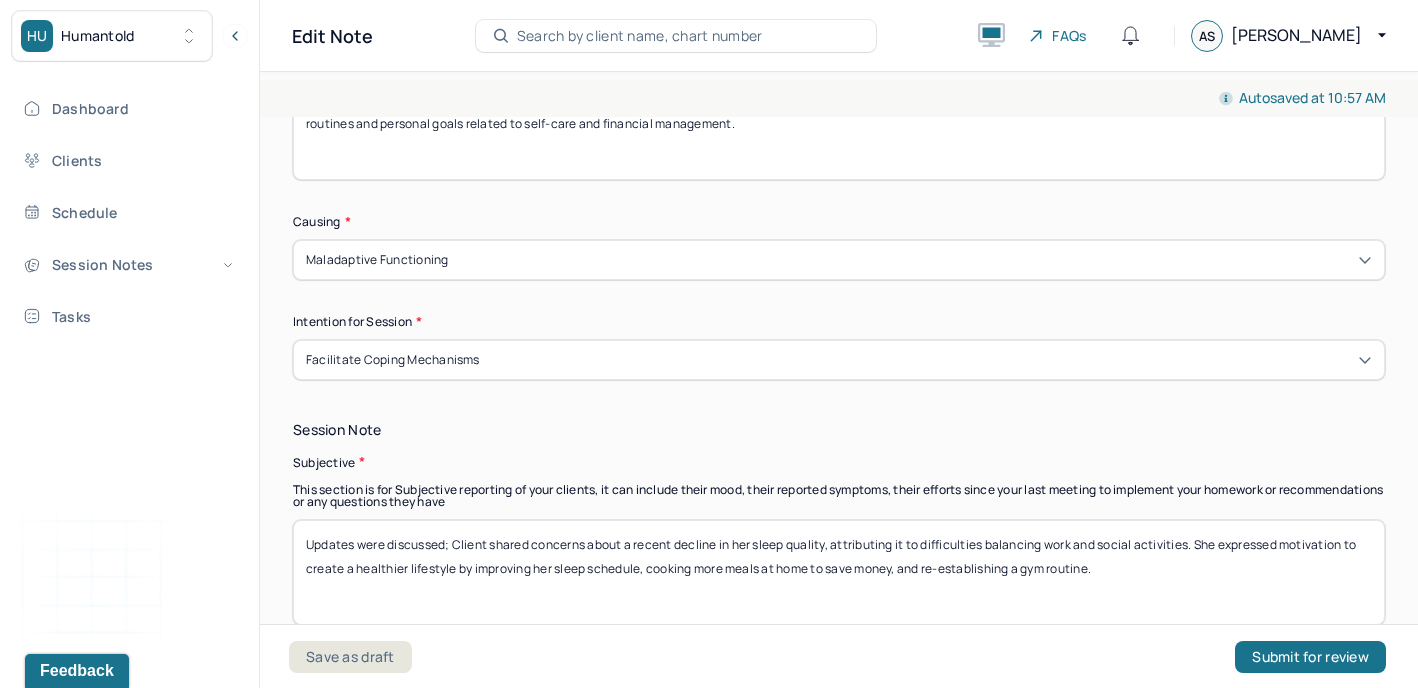 click on "Client shared updates regarding her work and living situation, stating that her inconsistent sleep schedule has led to tardiness at work and that she is considering adjusting her routine and searching for a new apartment closer to her job, which has caused her to feel stressed and overwhelmed by financial pressures." at bounding box center [839, 572] 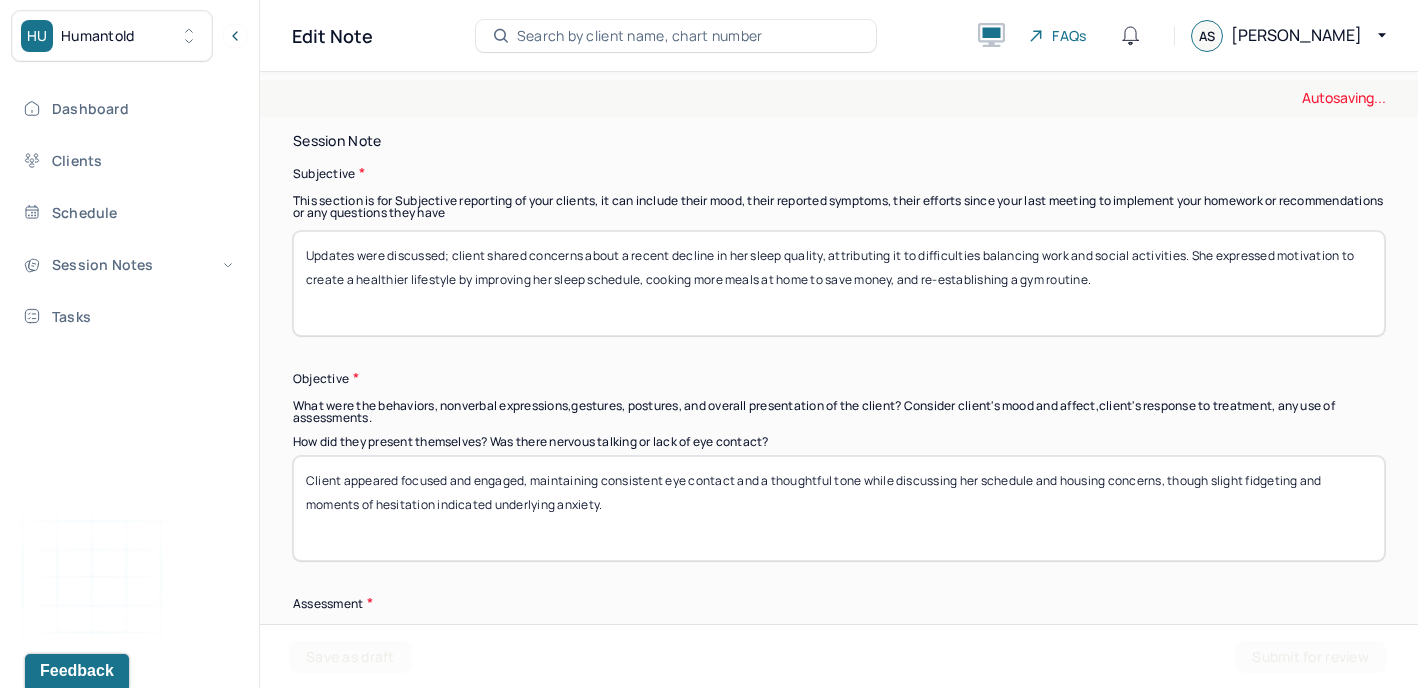 scroll, scrollTop: 1184, scrollLeft: 0, axis: vertical 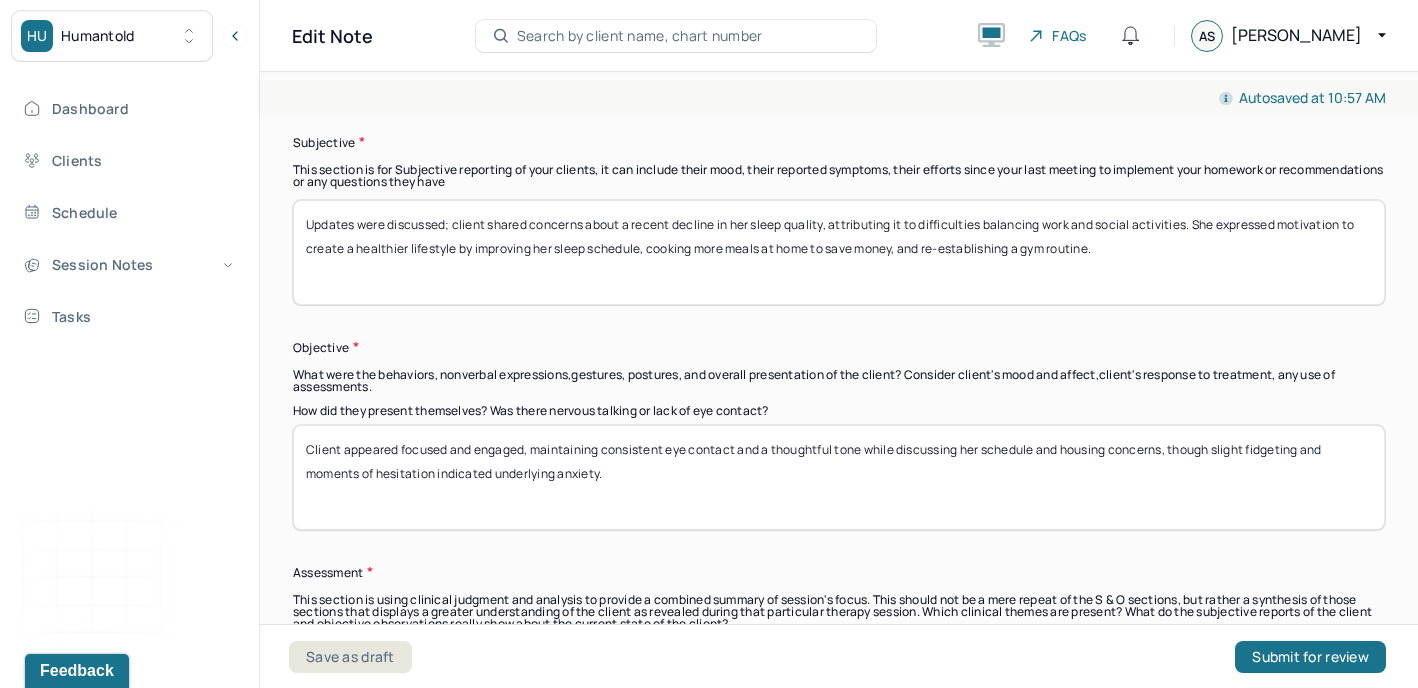type on "Updates were discussed; client shared concerns about a recent decline in her sleep quality, attributing it to difficulties balancing work and social activities. She expressed motivation to create a healthier lifestyle by improving her sleep schedule, cooking more meals at home to save money, and re-establishing a gym routine." 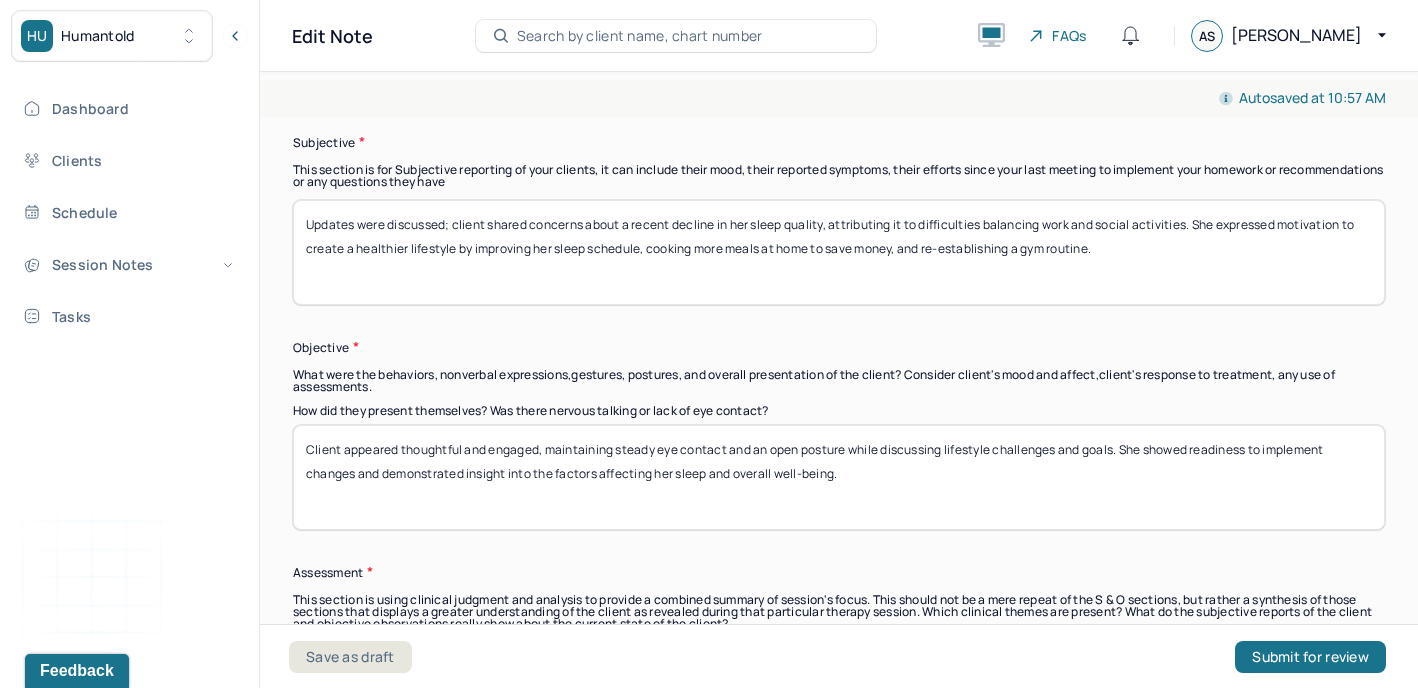 type on "Client appeared thoughtful and engaged, maintaining steady eye contact and an open posture while discussing lifestyle challenges and goals. She showed readiness to implement changes and demonstrated insight into the factors affecting her sleep and overall well-being." 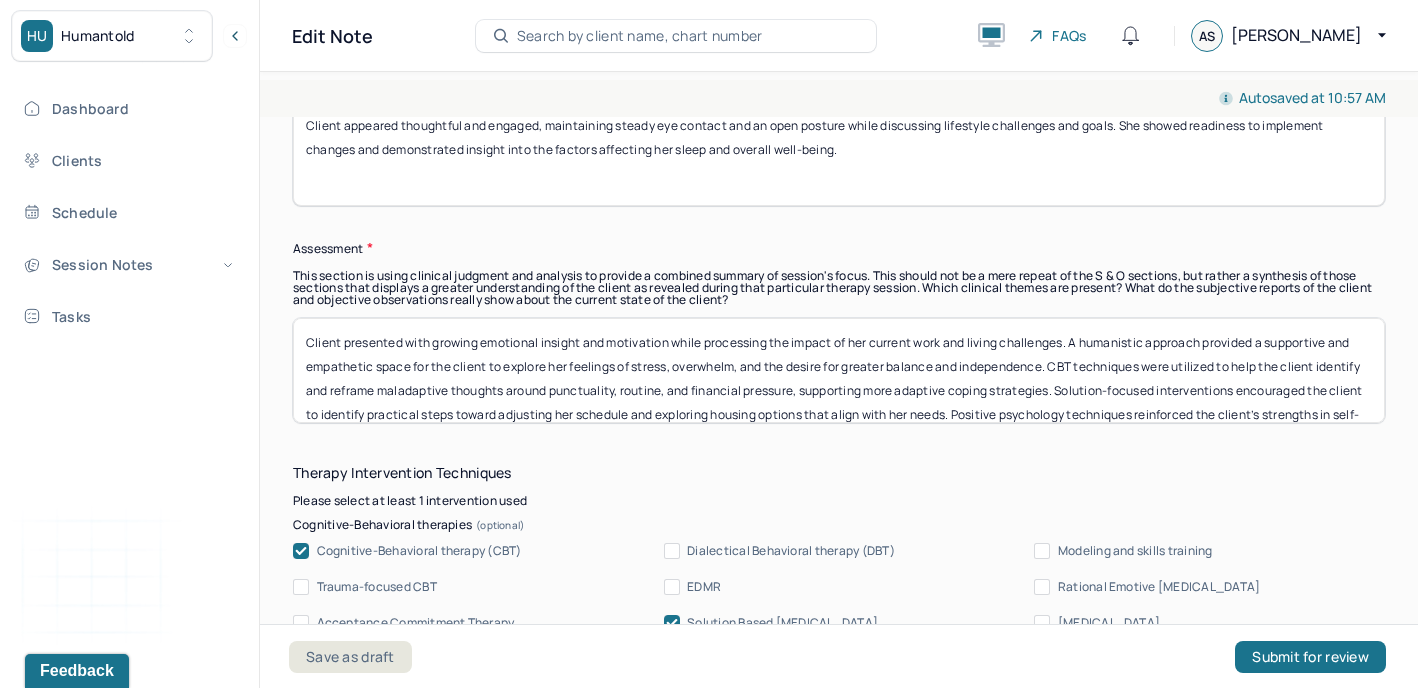 scroll, scrollTop: 1519, scrollLeft: 0, axis: vertical 